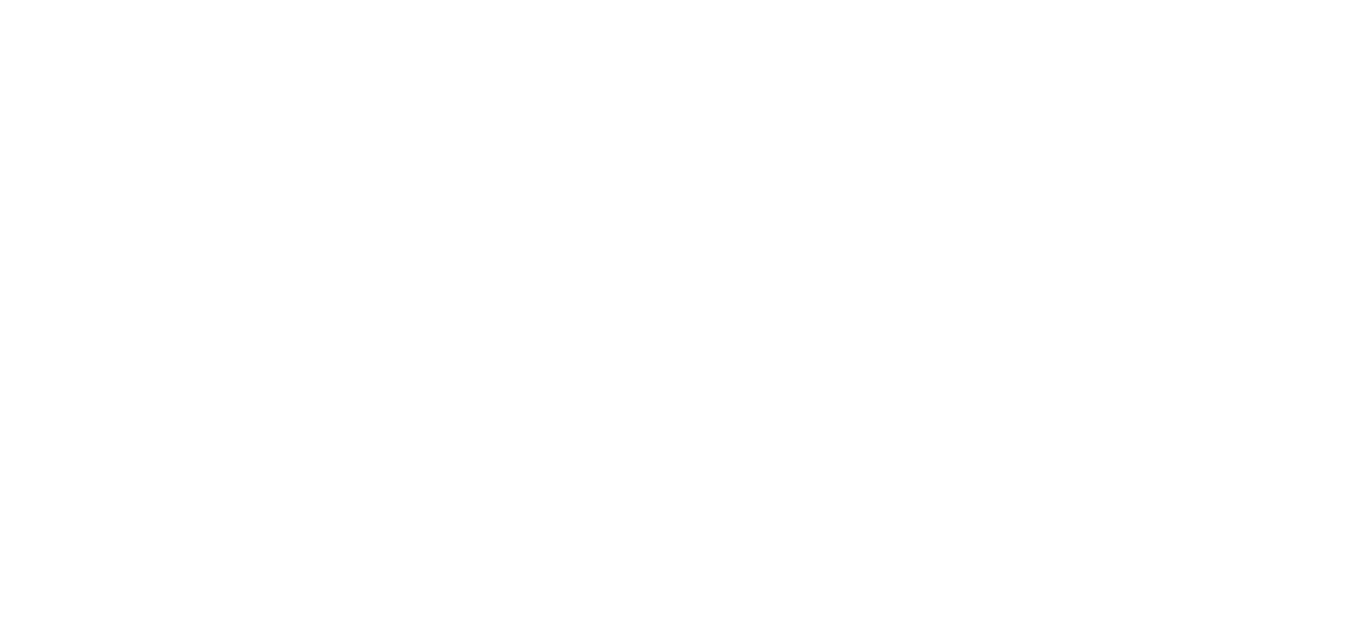 scroll, scrollTop: 0, scrollLeft: 0, axis: both 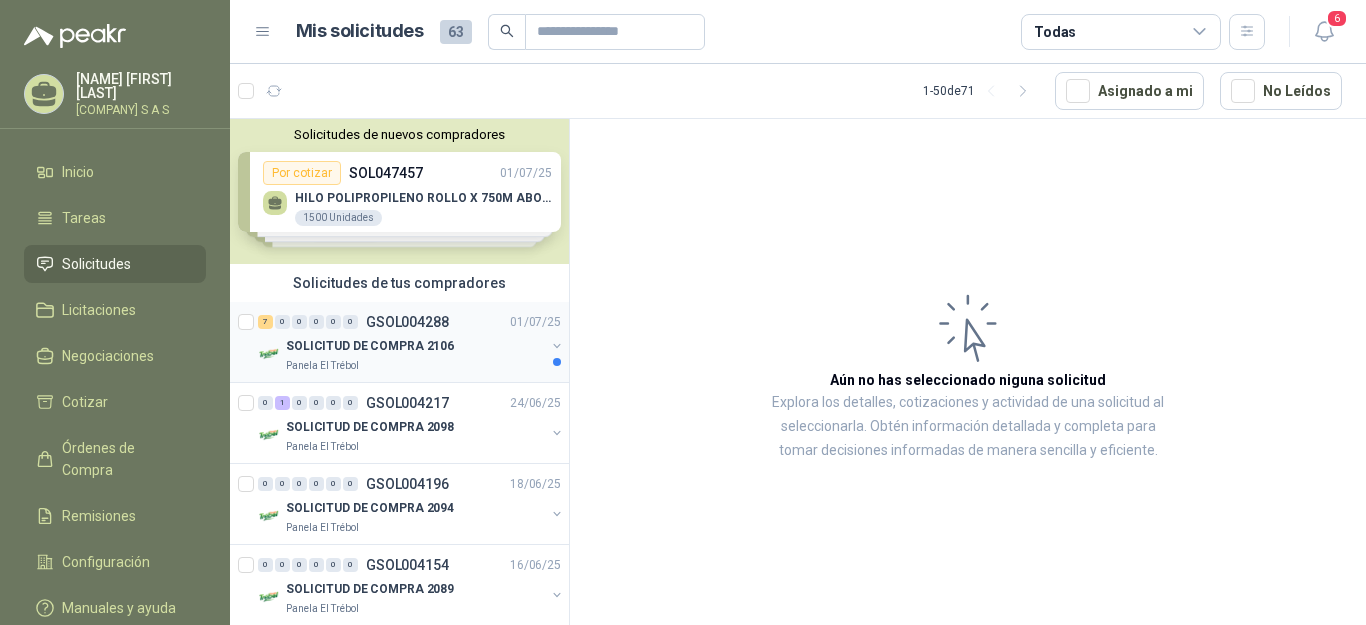 click on "SOLICITUD DE COMPRA 2106" at bounding box center [415, 346] 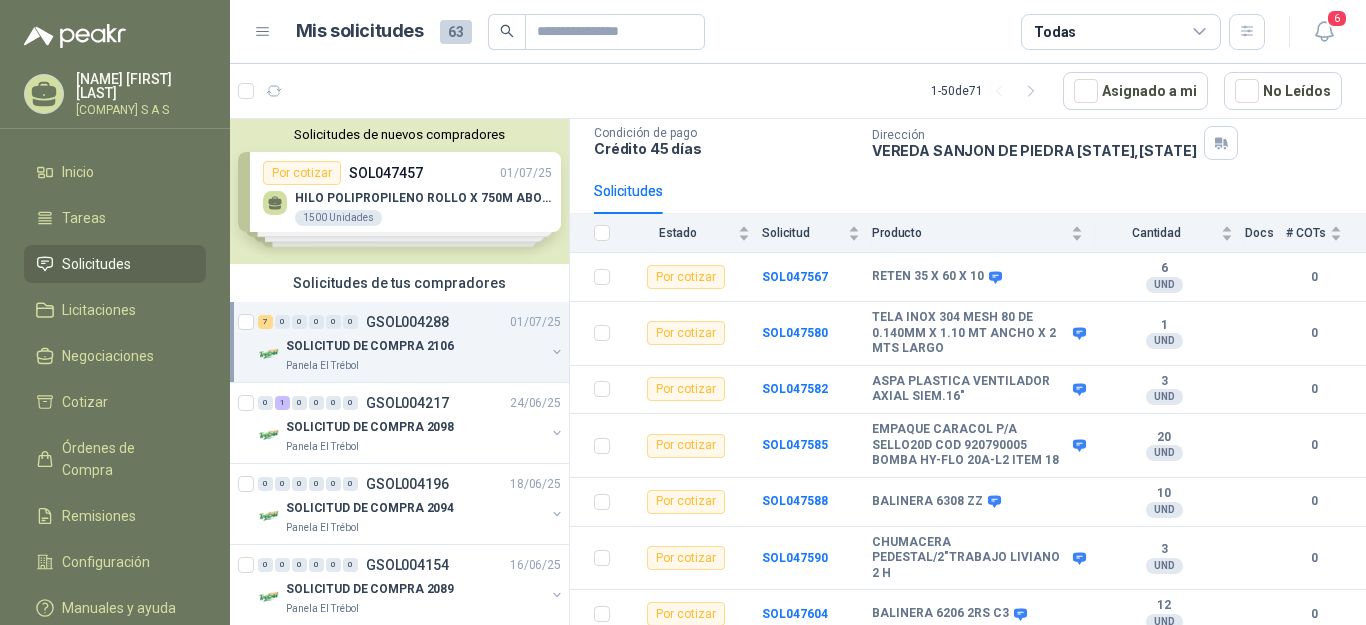 scroll, scrollTop: 140, scrollLeft: 0, axis: vertical 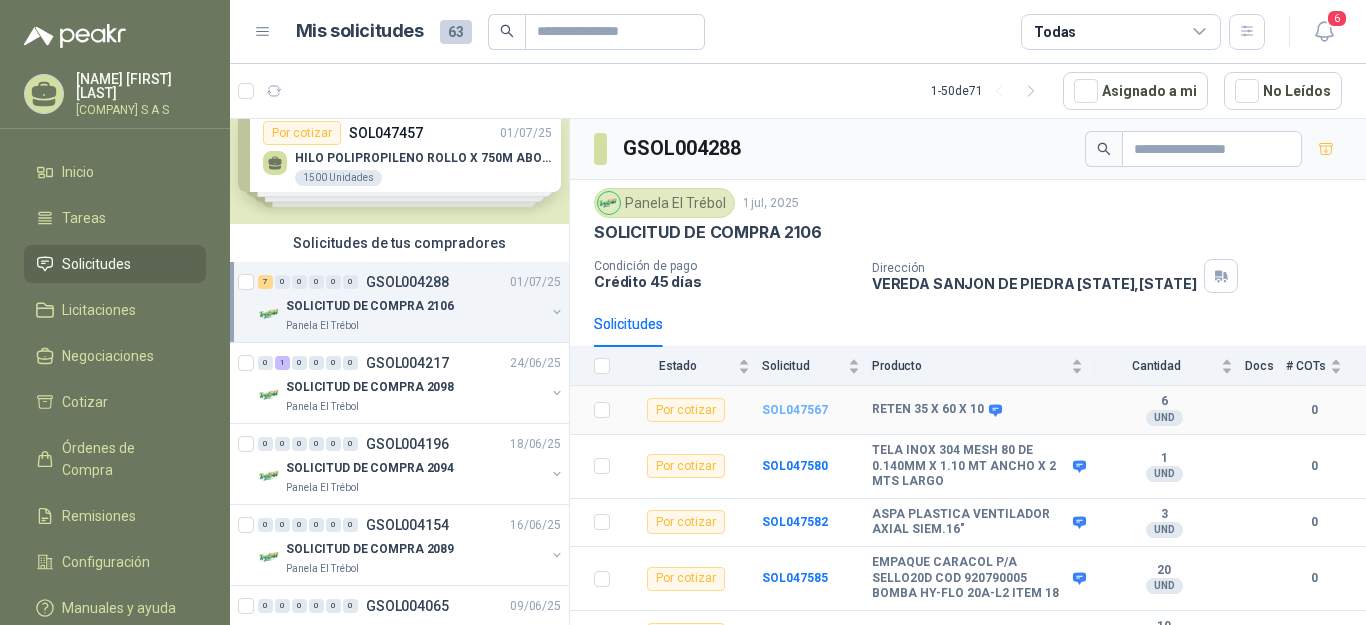 click on "SOL047567" at bounding box center (795, 410) 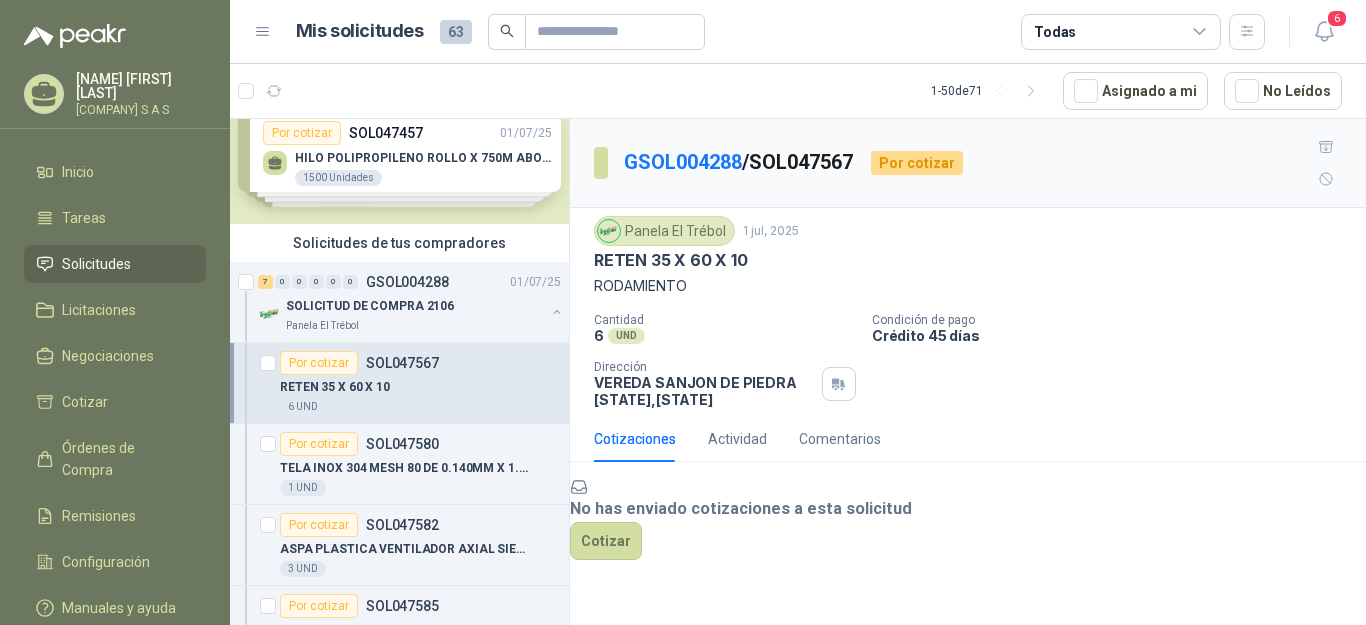 scroll, scrollTop: 70, scrollLeft: 0, axis: vertical 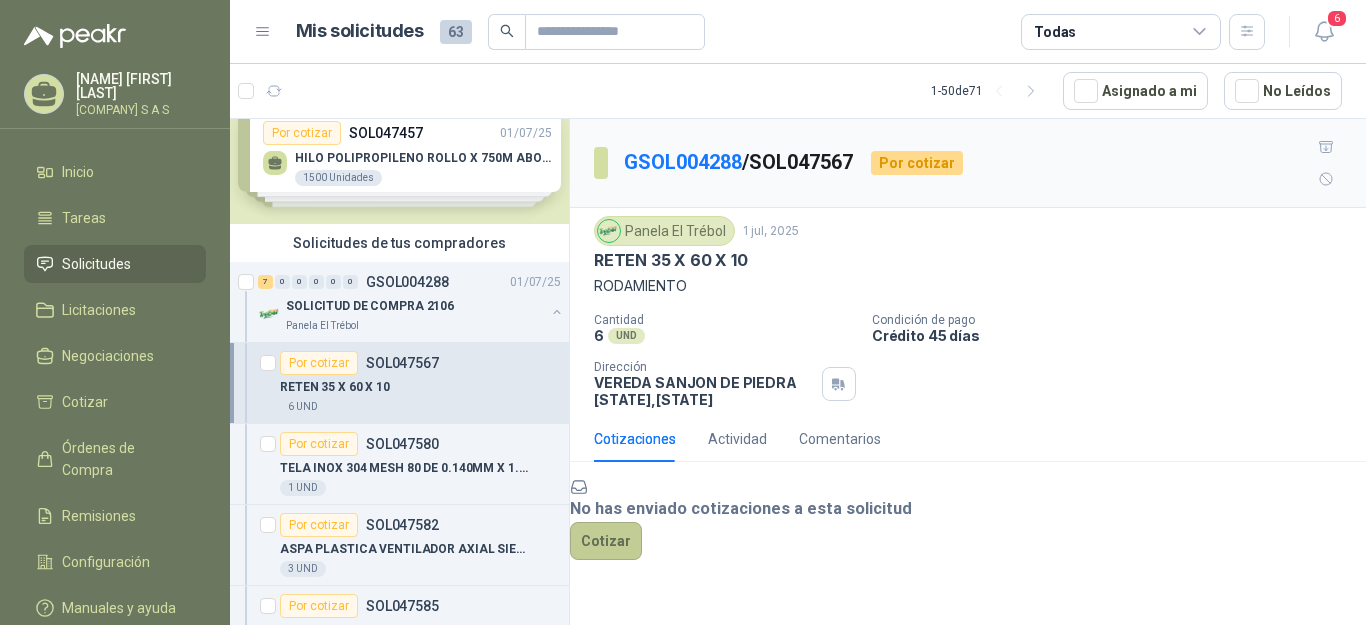 click on "Cotizar" at bounding box center [606, 541] 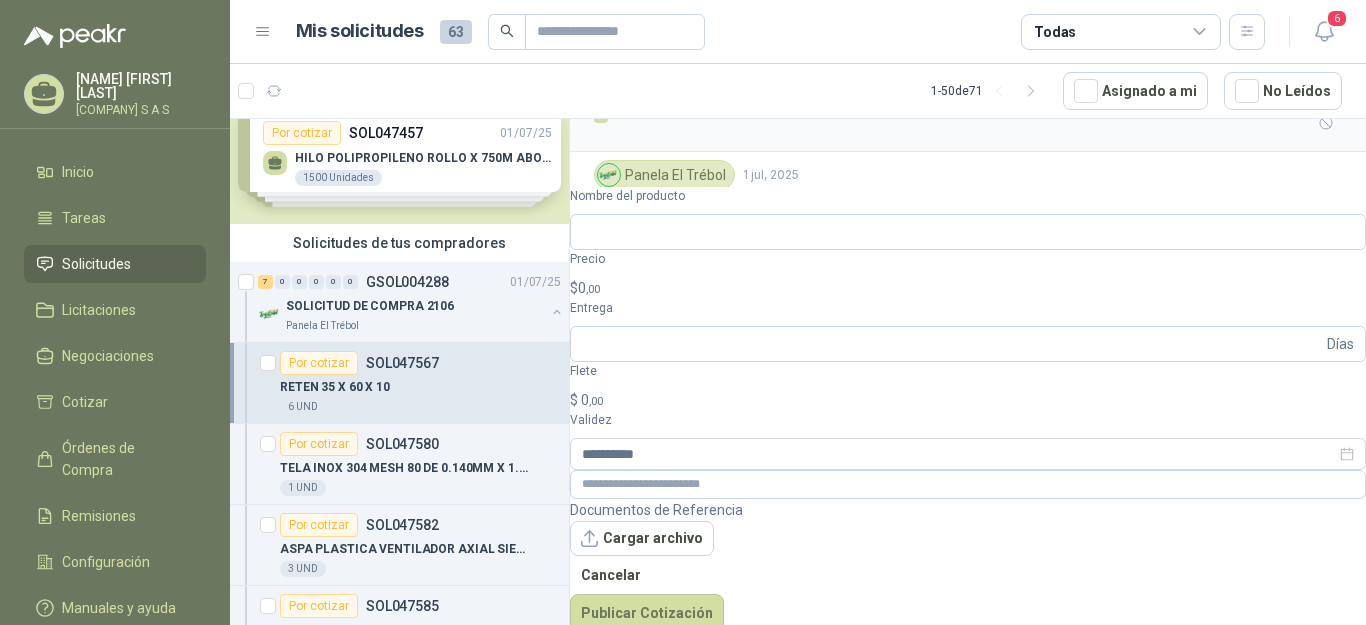 scroll, scrollTop: 56, scrollLeft: 0, axis: vertical 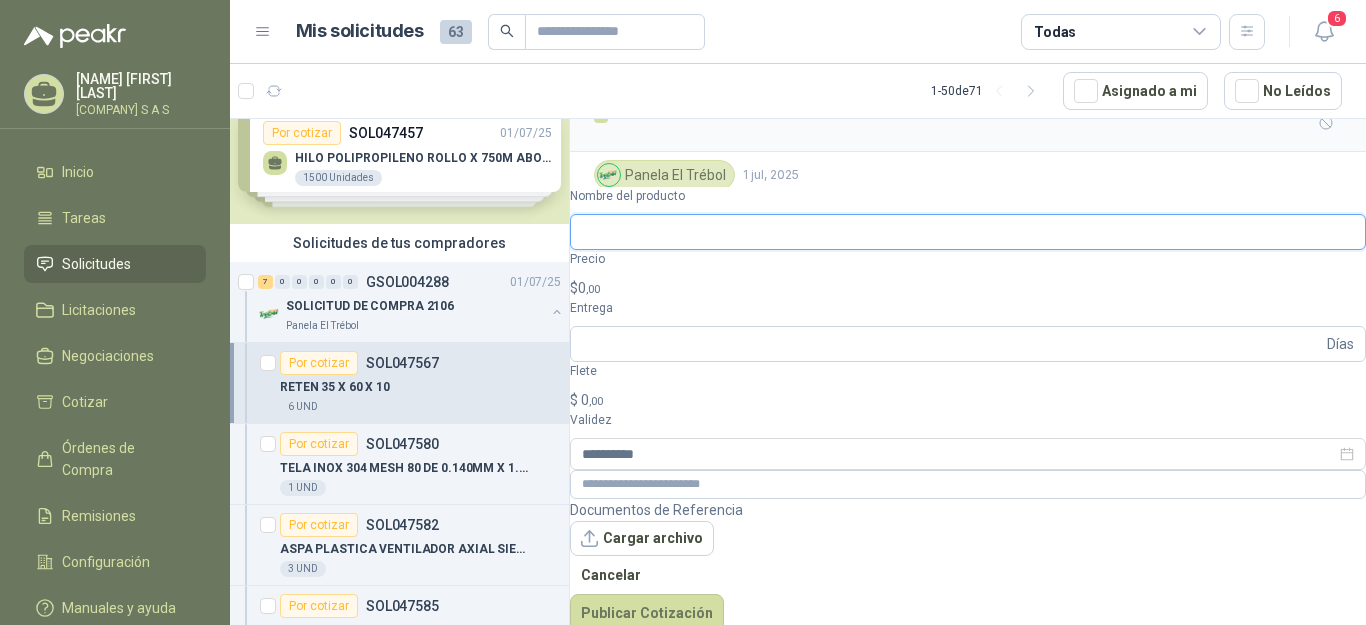 drag, startPoint x: 775, startPoint y: 461, endPoint x: 788, endPoint y: 440, distance: 24.698177 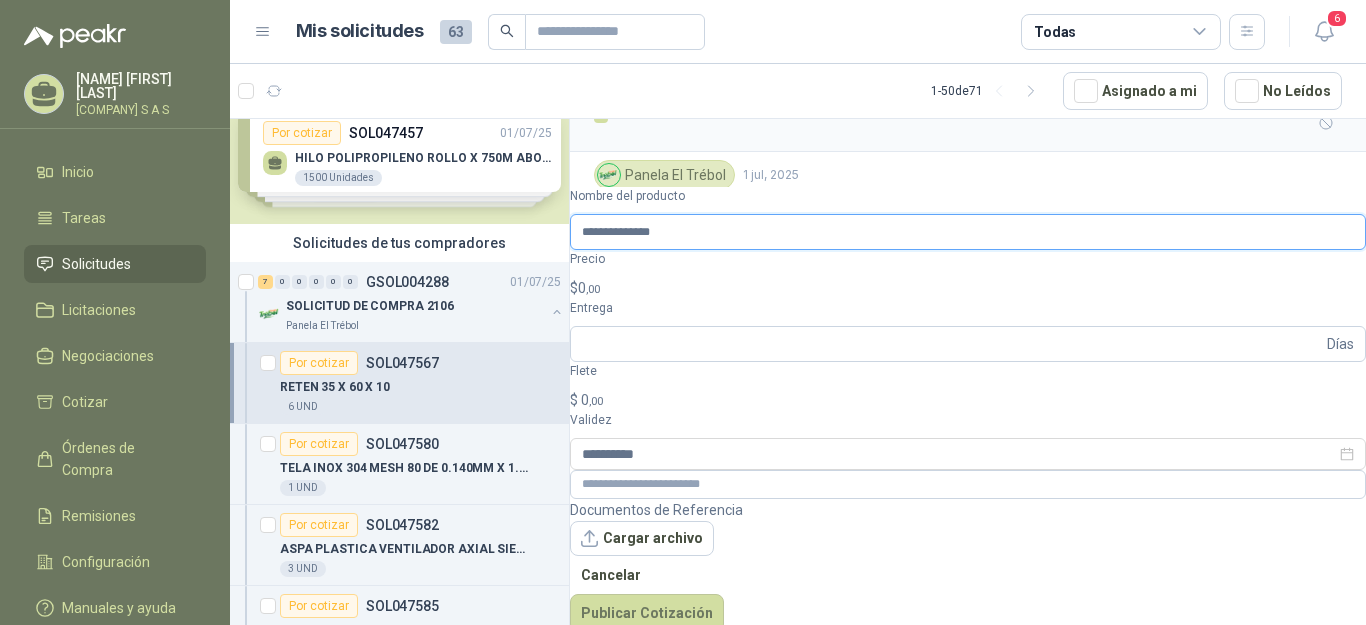 type on "**********" 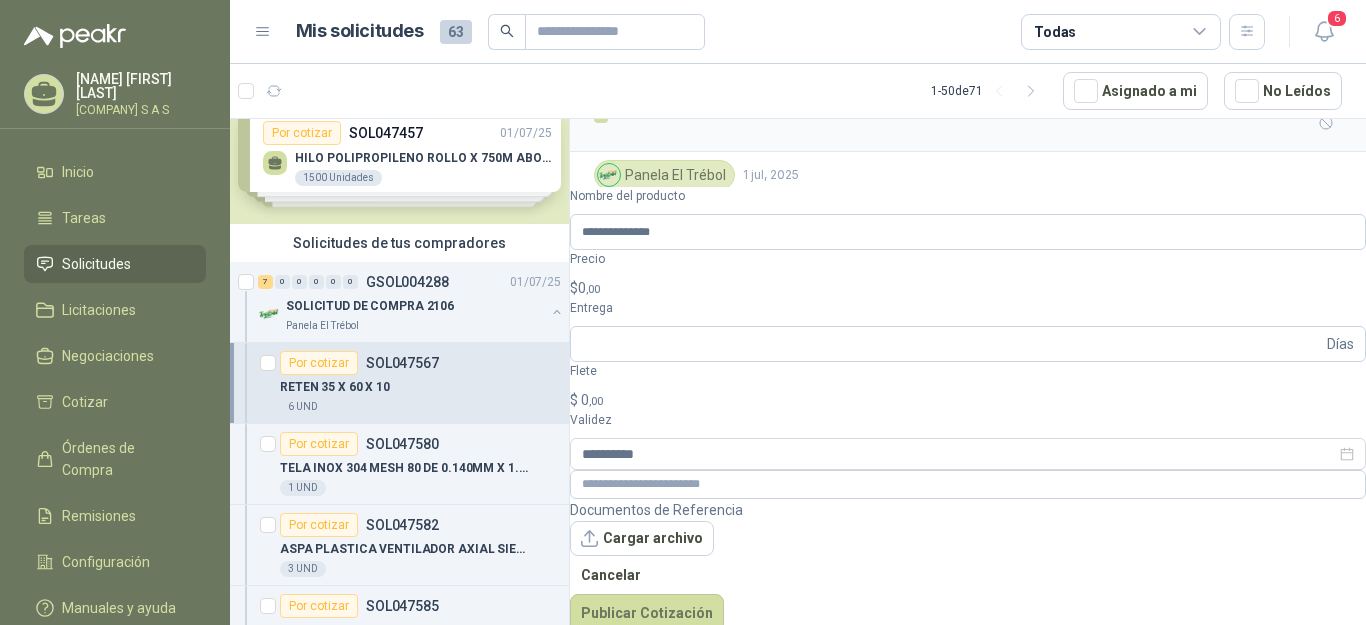 click on ",00" at bounding box center (593, 289) 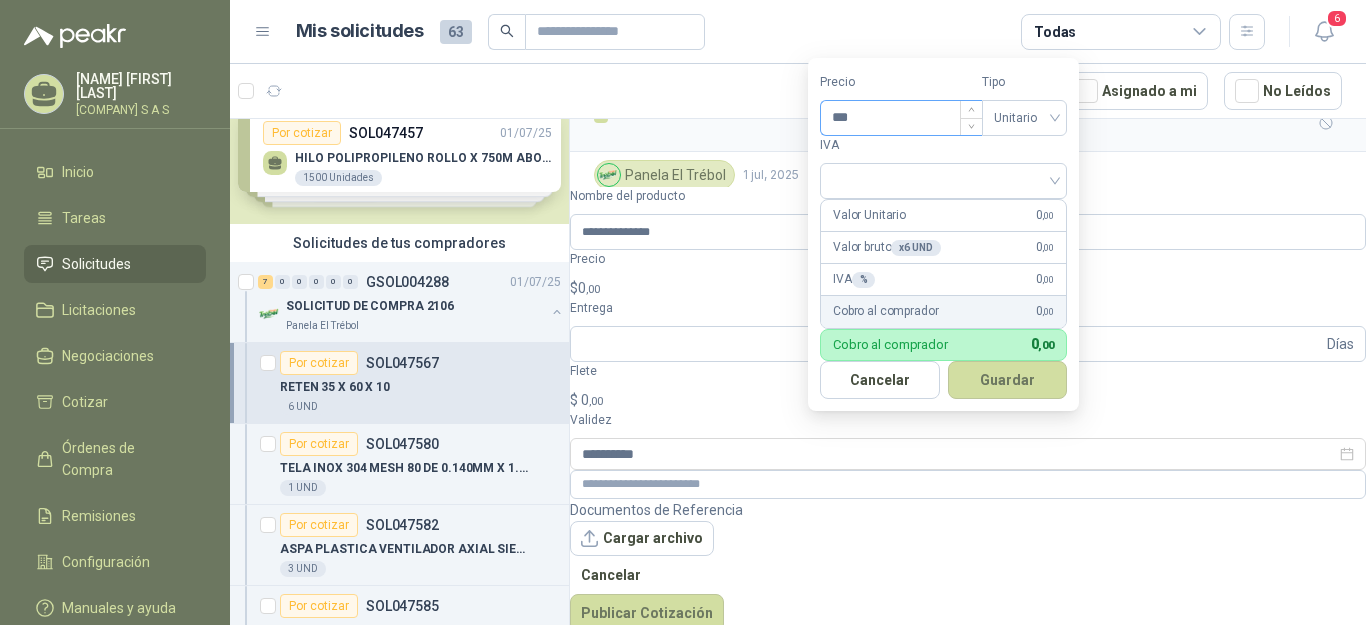 click on "***" at bounding box center [901, 118] 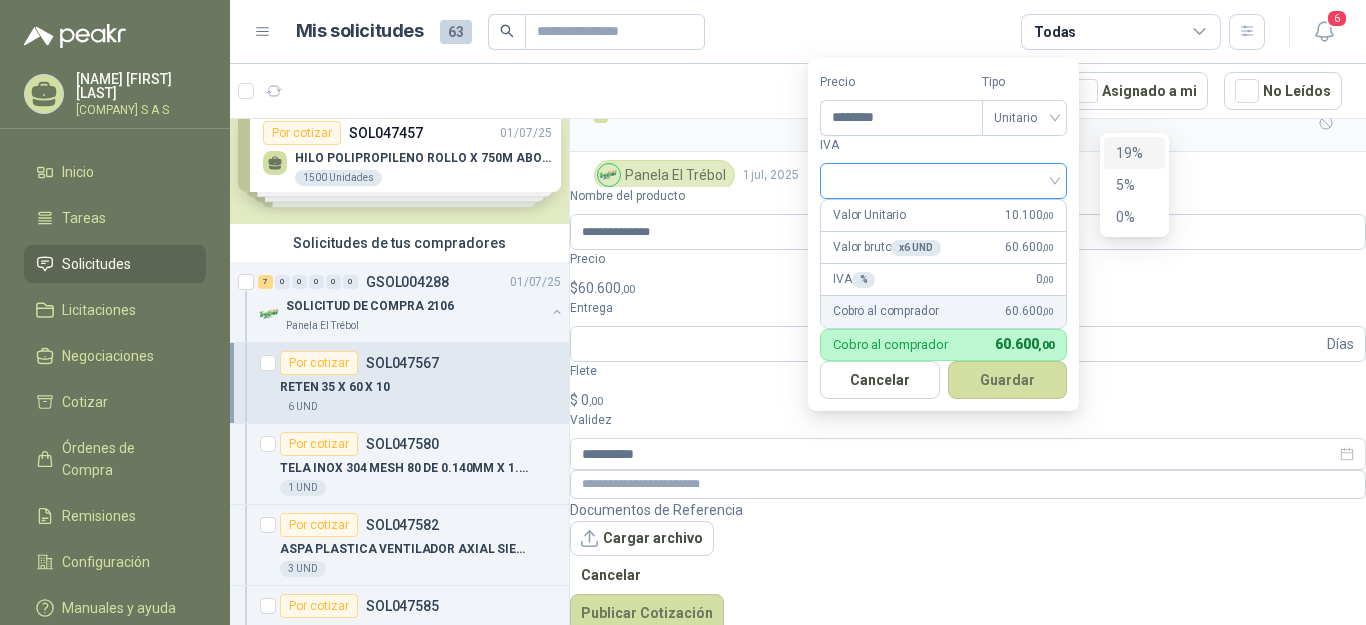 click at bounding box center (943, 181) 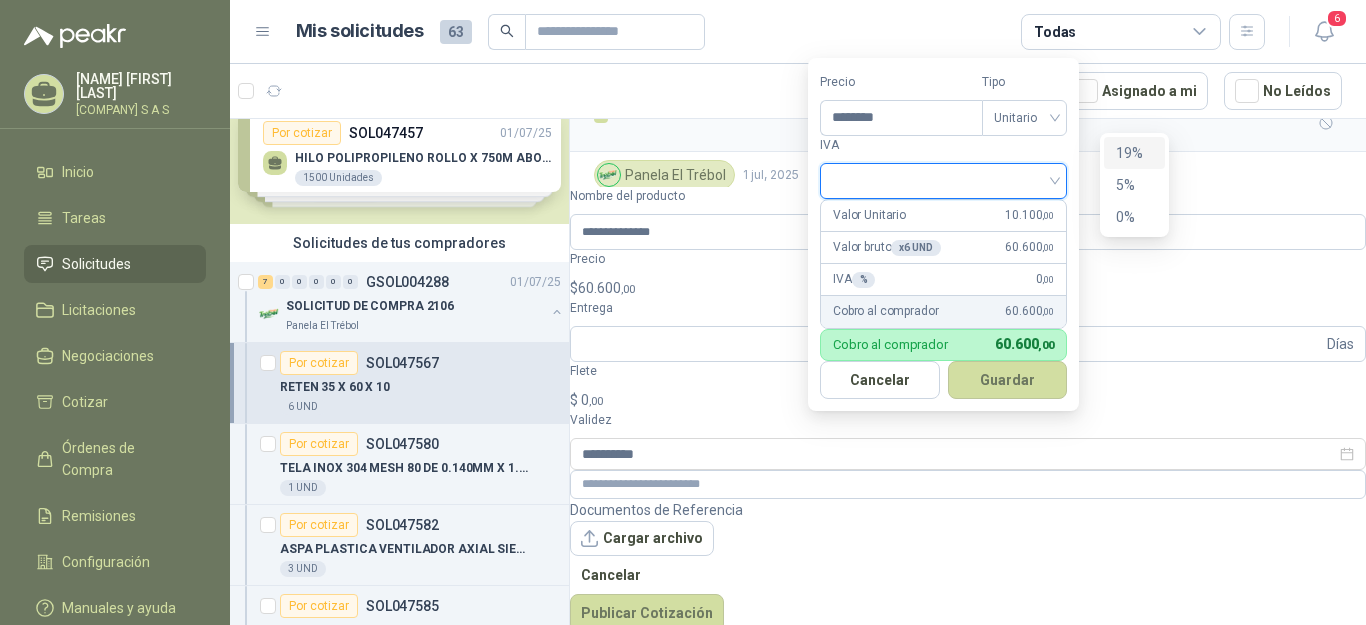click on "19%" at bounding box center (1134, 153) 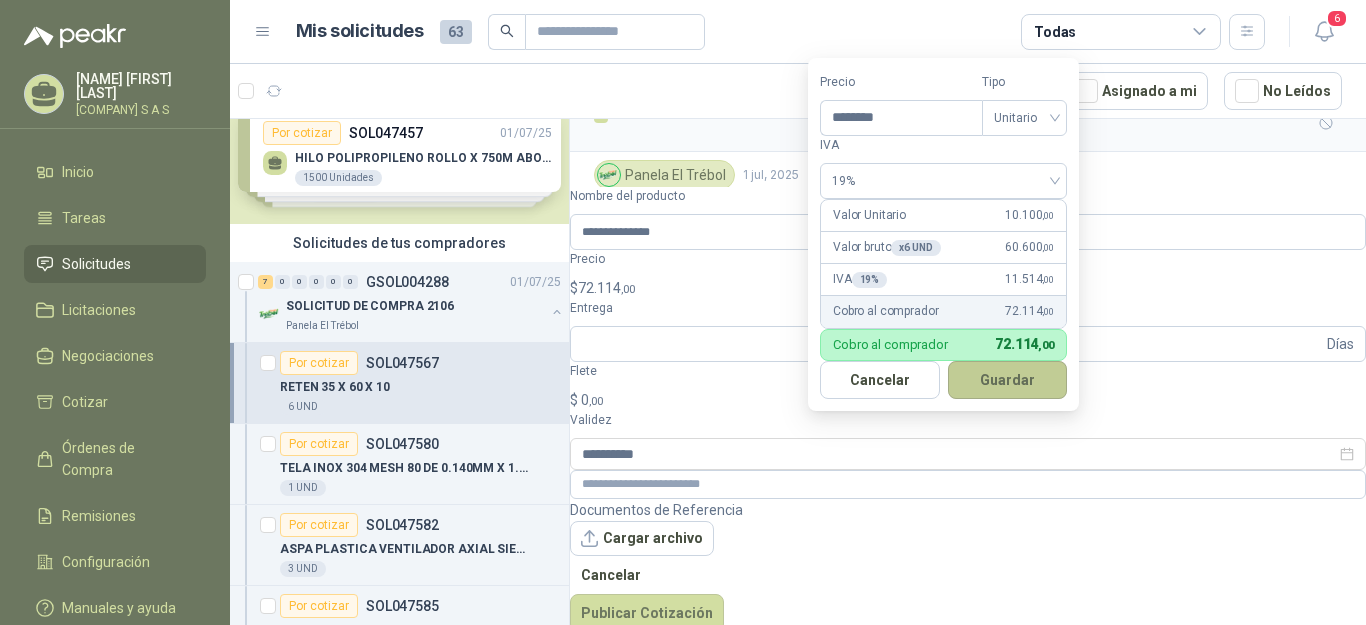 click on "Guardar" at bounding box center [1008, 380] 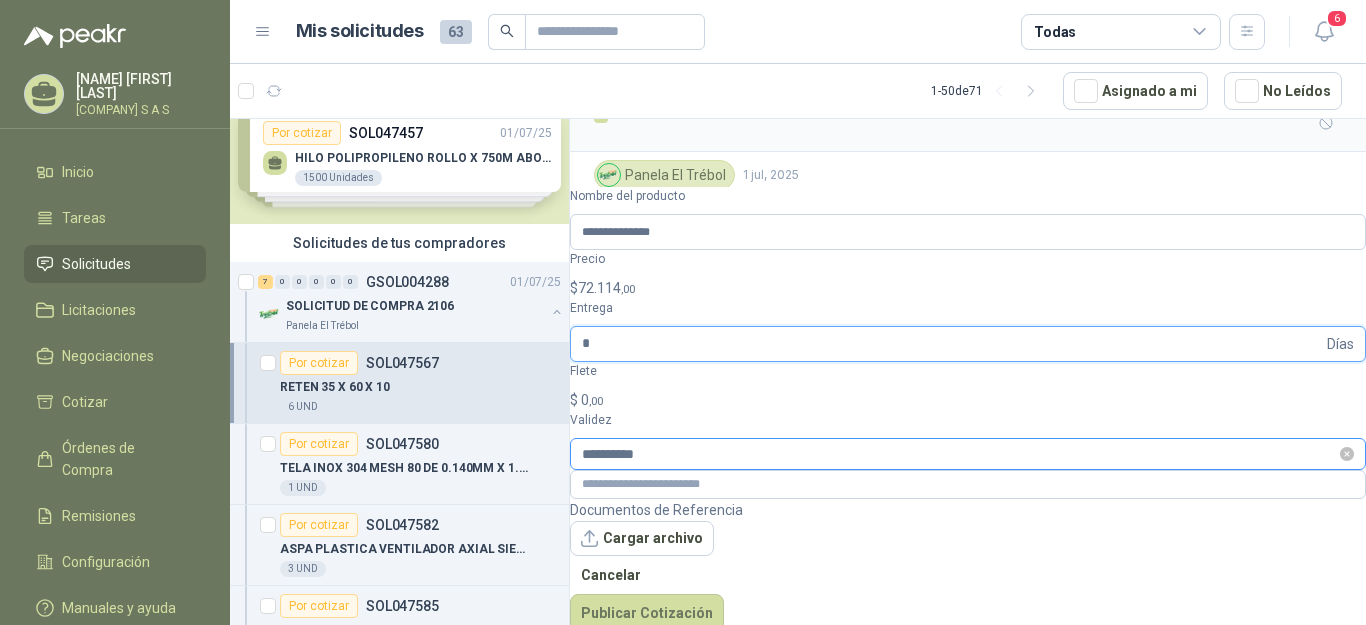 type on "*" 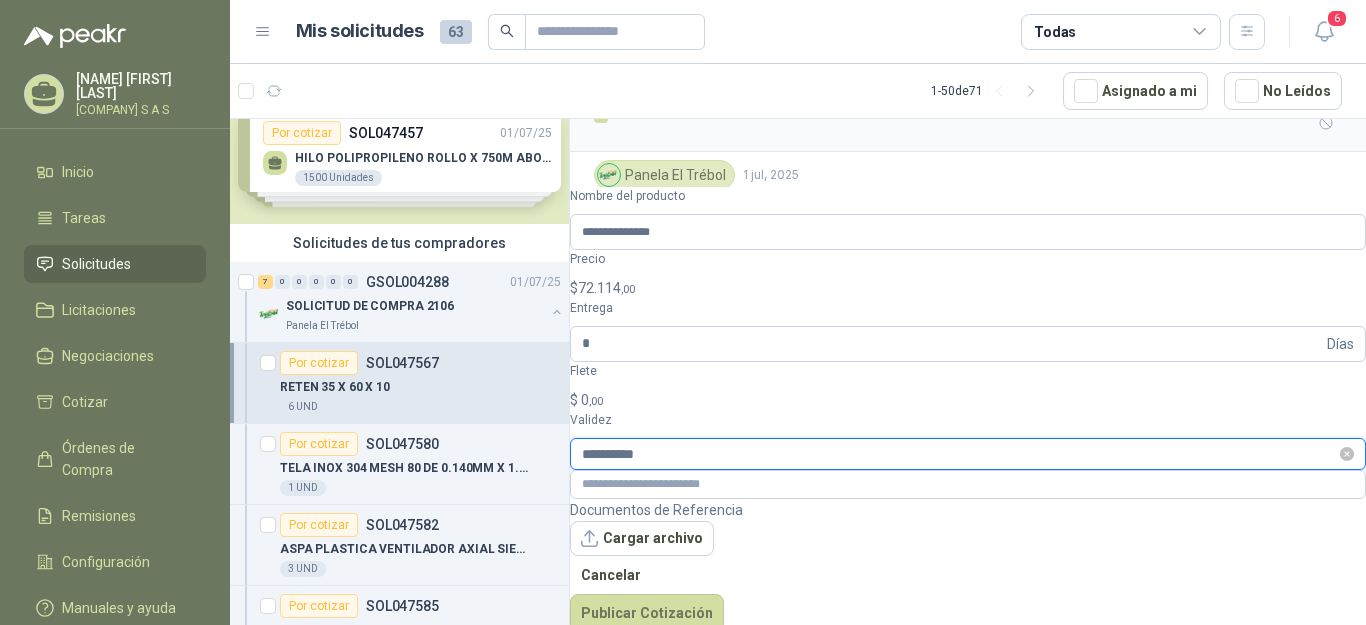 click on "**********" at bounding box center (959, 454) 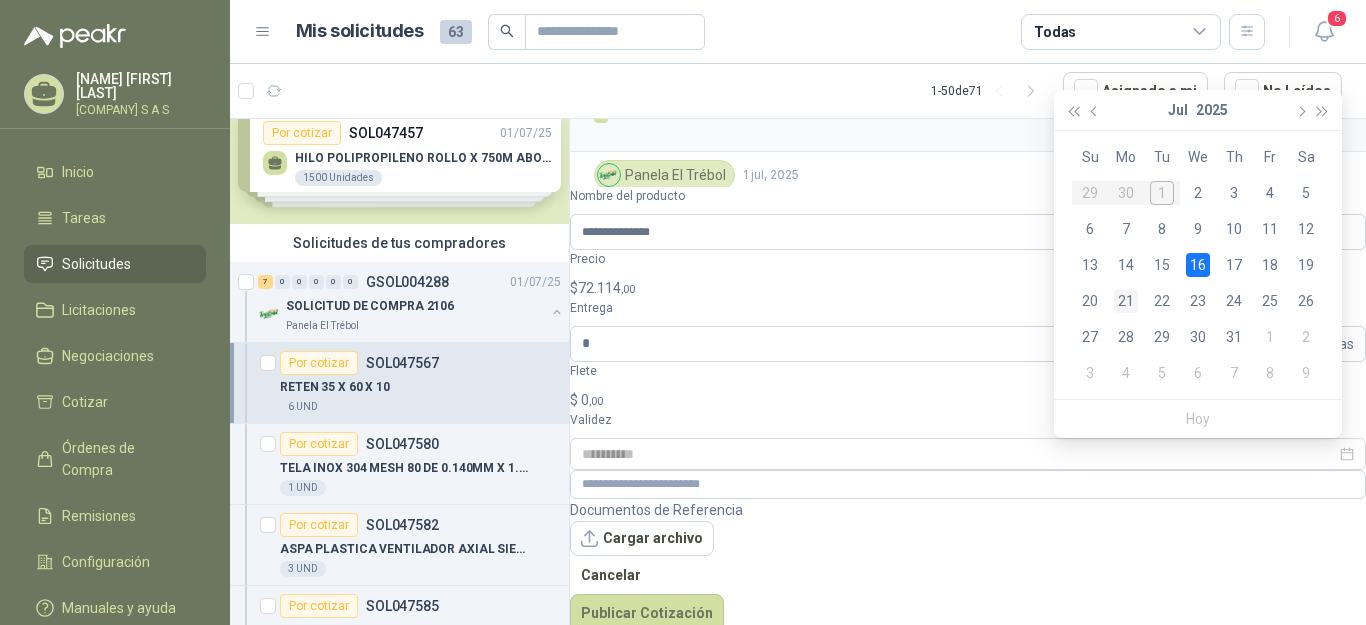 click on "21" at bounding box center (1126, 301) 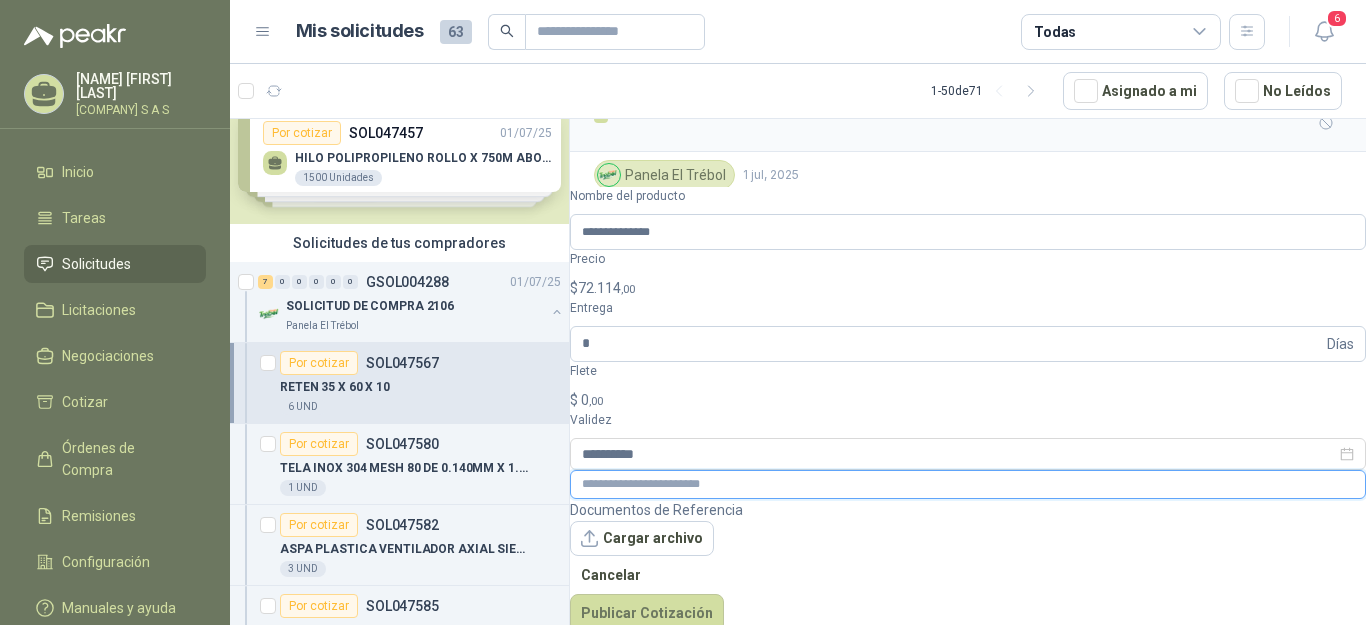click at bounding box center (968, 484) 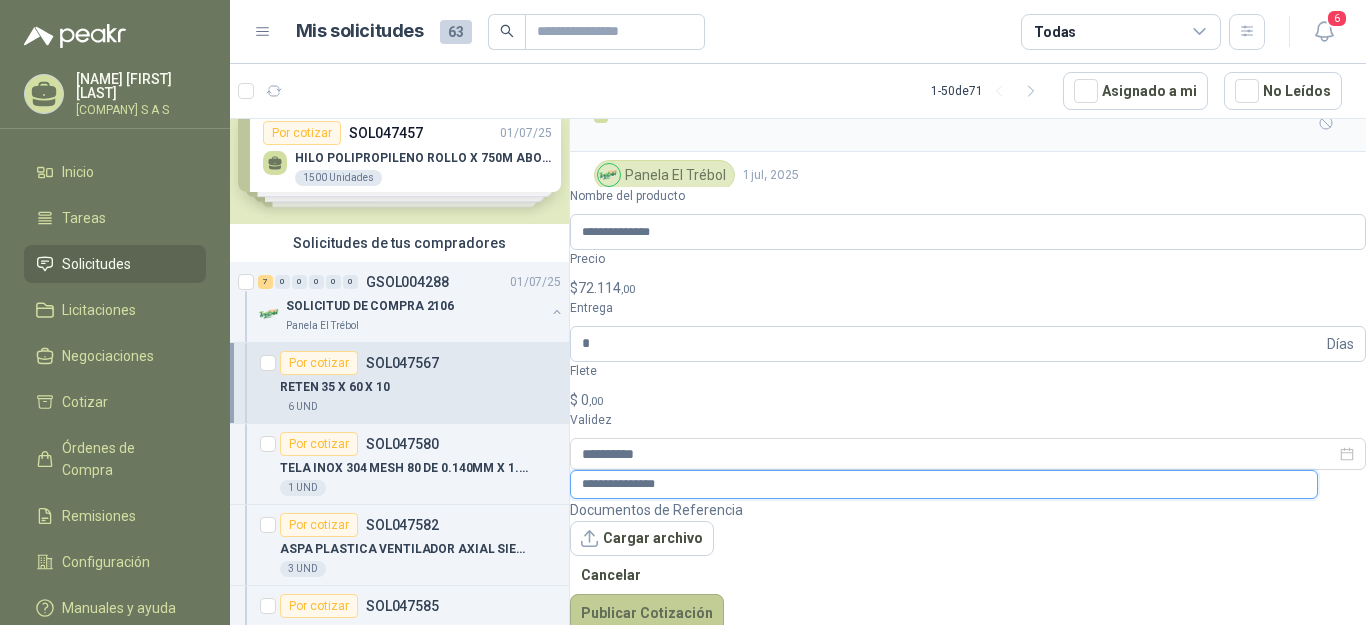 type on "**********" 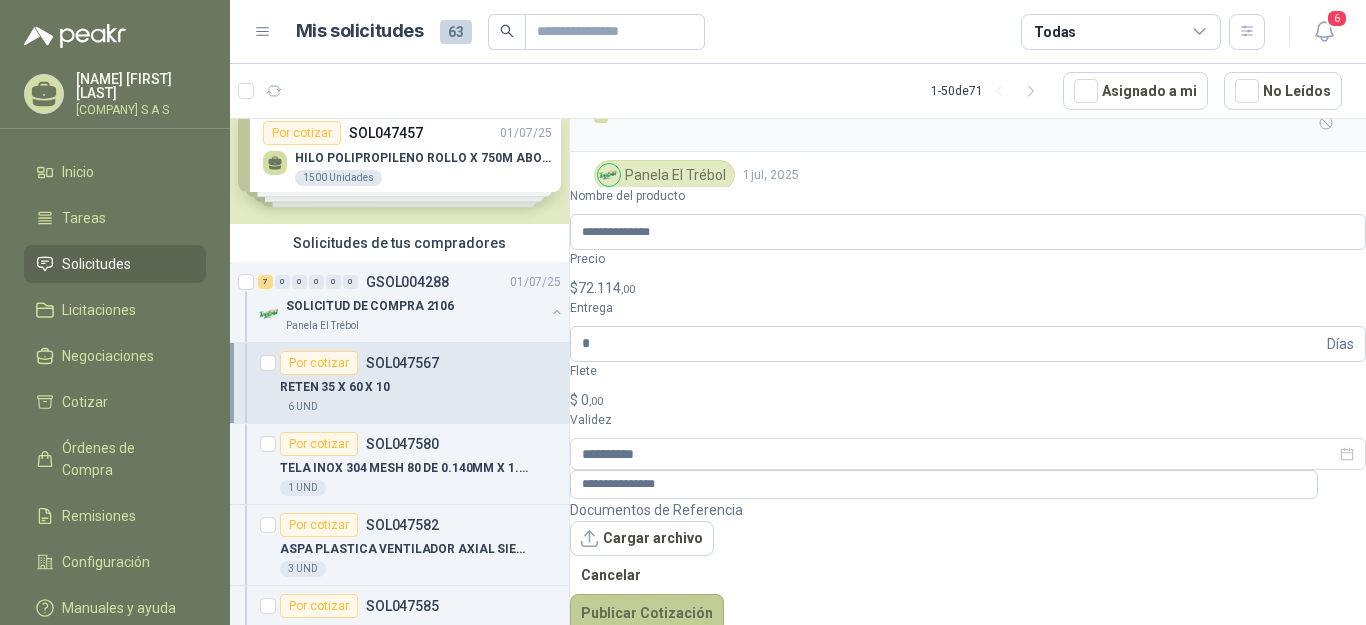 click on "Publicar Cotización" at bounding box center (647, 613) 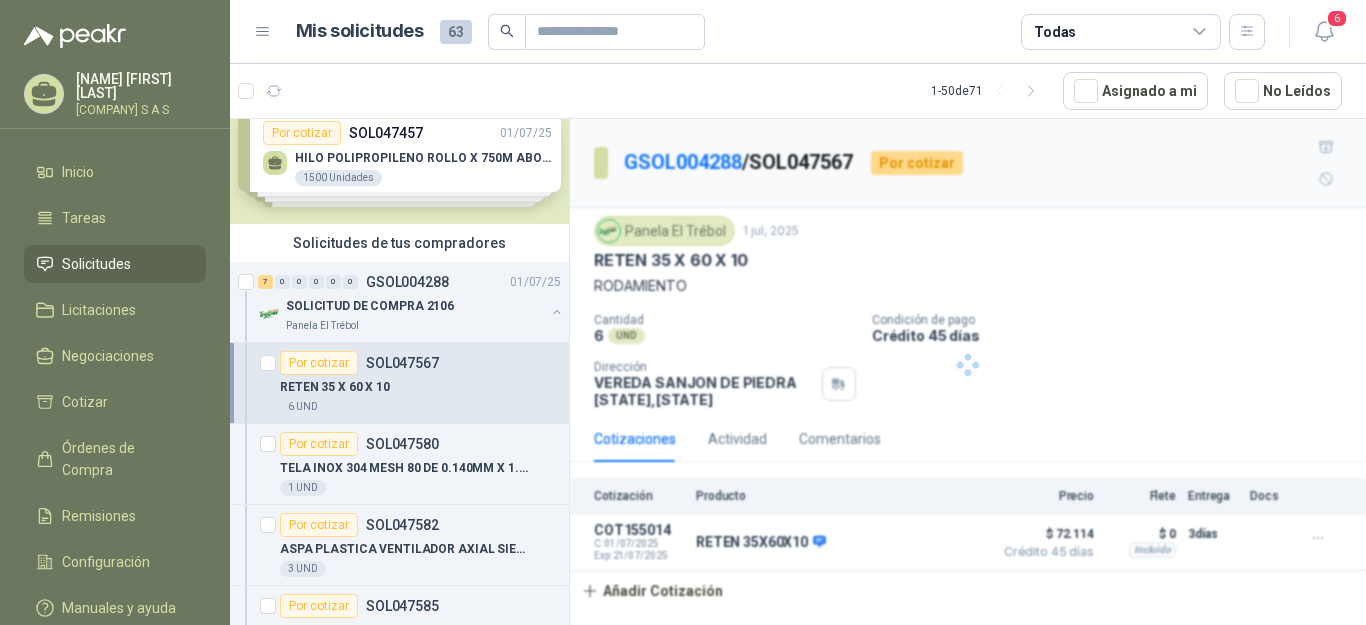 scroll, scrollTop: 0, scrollLeft: 0, axis: both 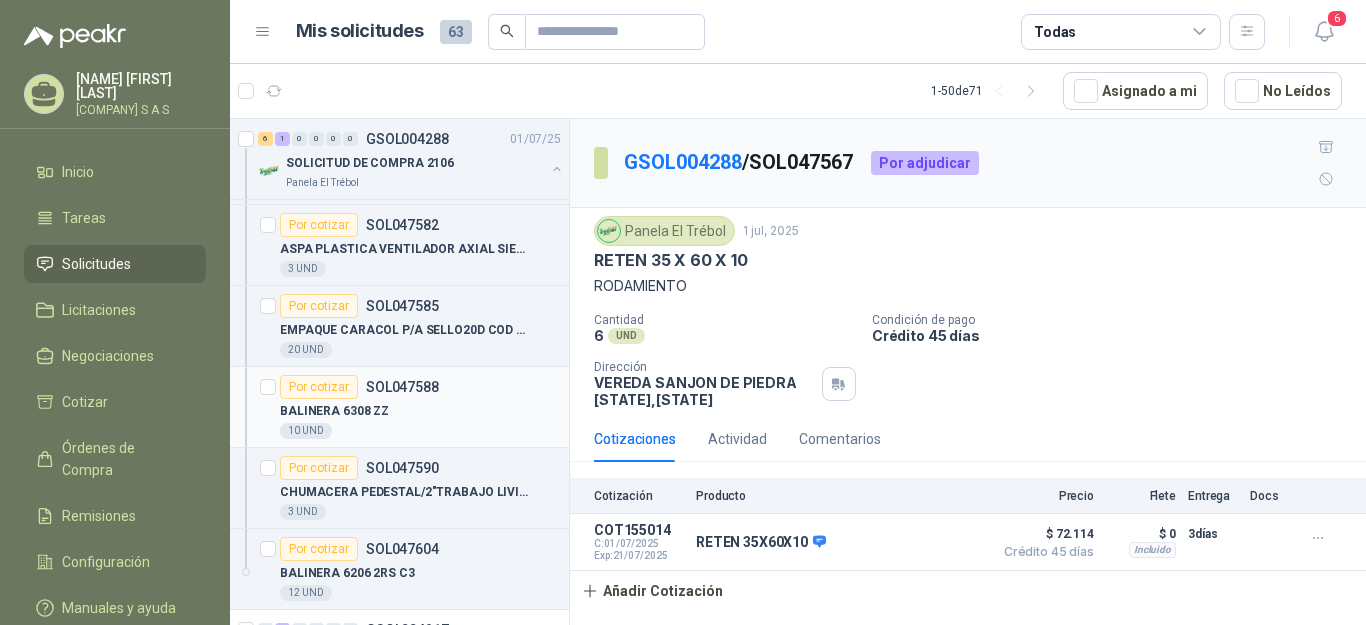 click on "BALINERA 6308 ZZ" at bounding box center (420, 411) 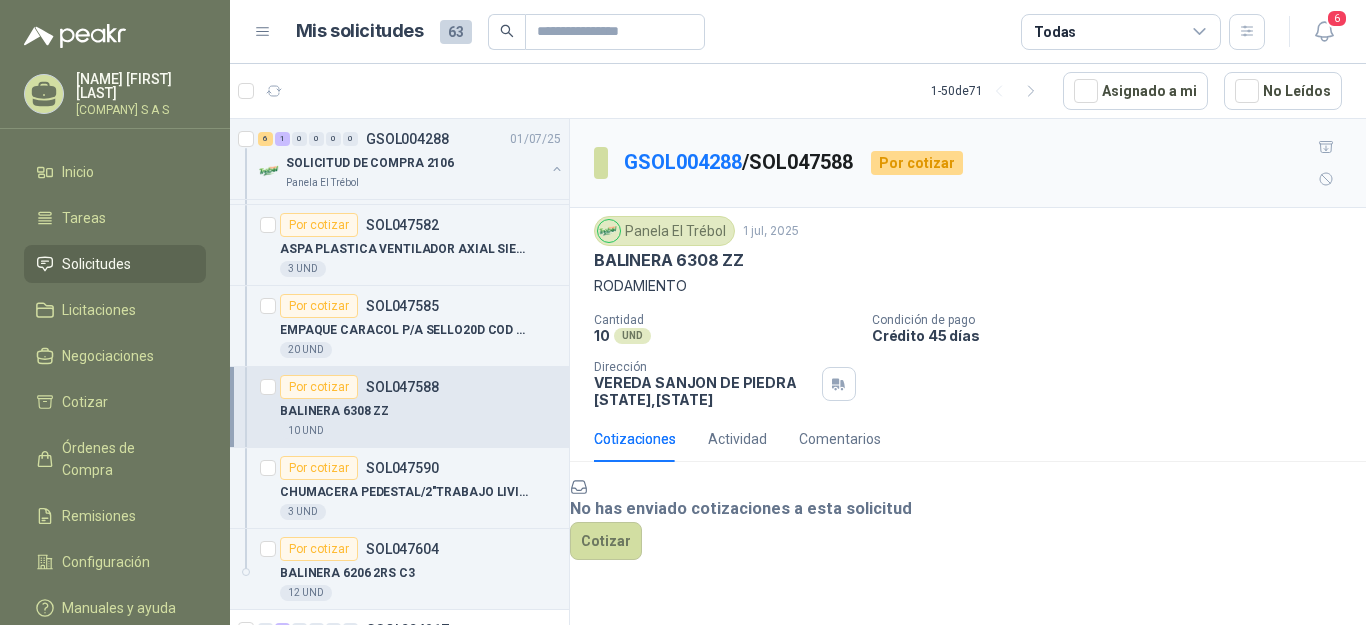 scroll, scrollTop: 70, scrollLeft: 0, axis: vertical 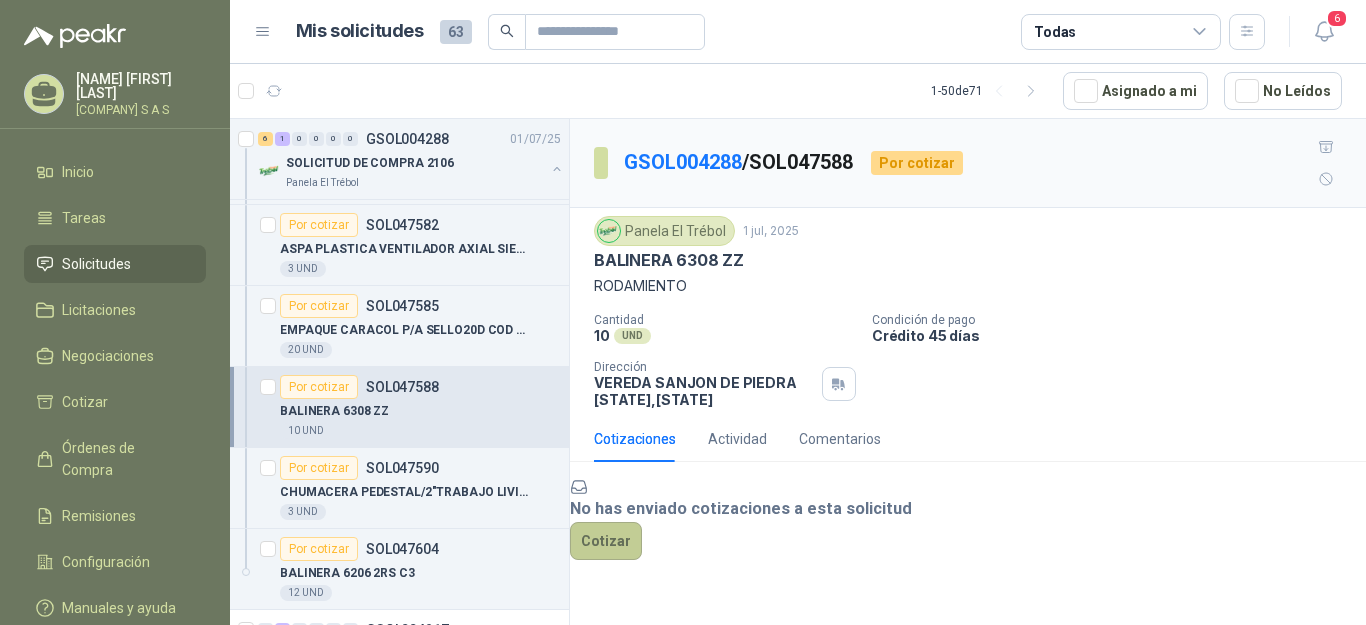click on "Cotizar" at bounding box center (606, 541) 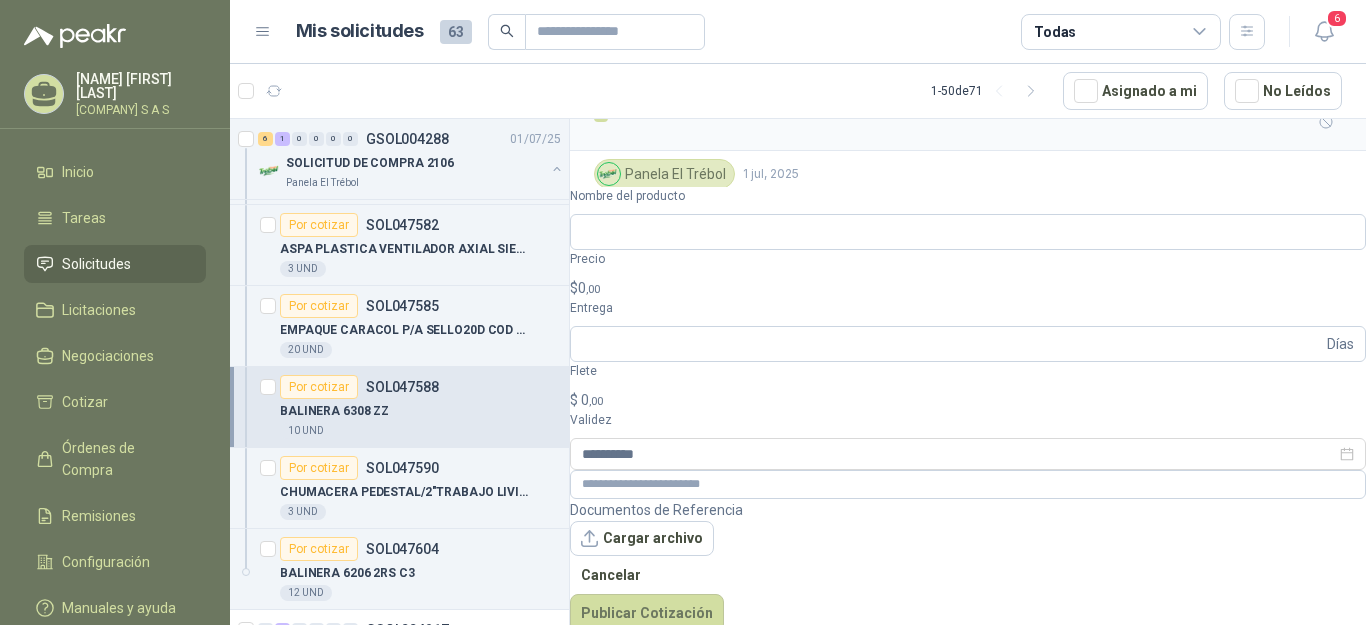 scroll, scrollTop: 56, scrollLeft: 0, axis: vertical 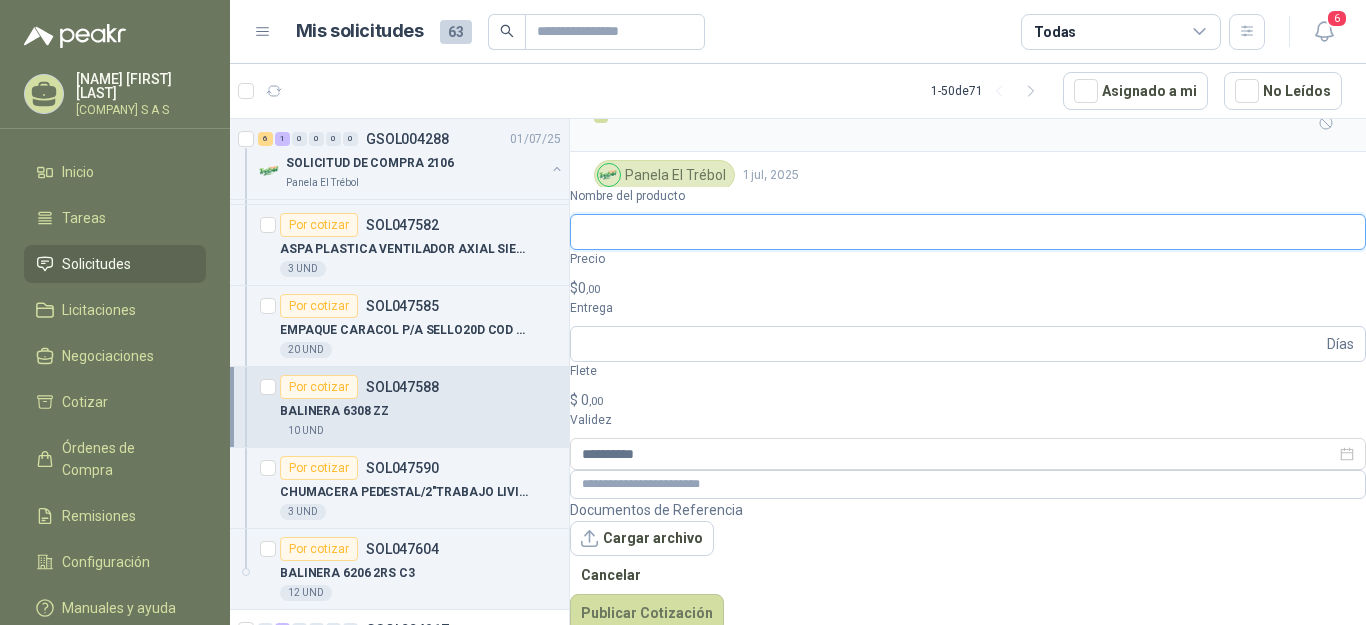 click on "Nombre del producto" at bounding box center (968, 232) 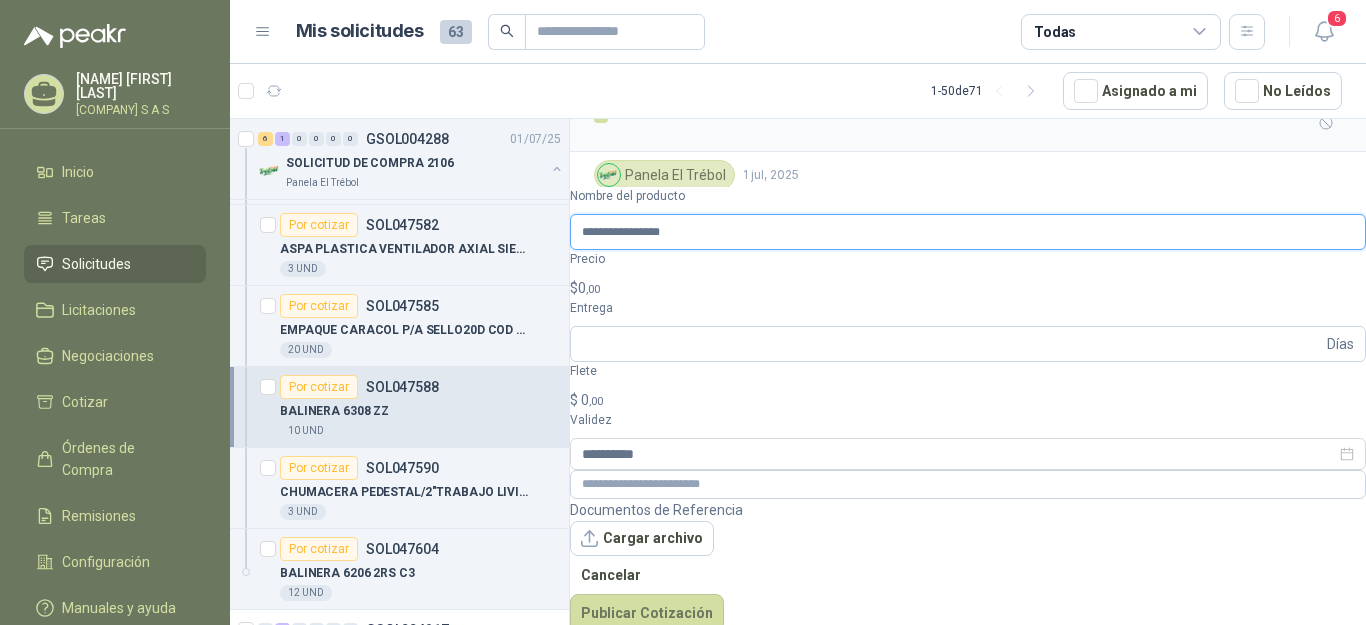 type on "**********" 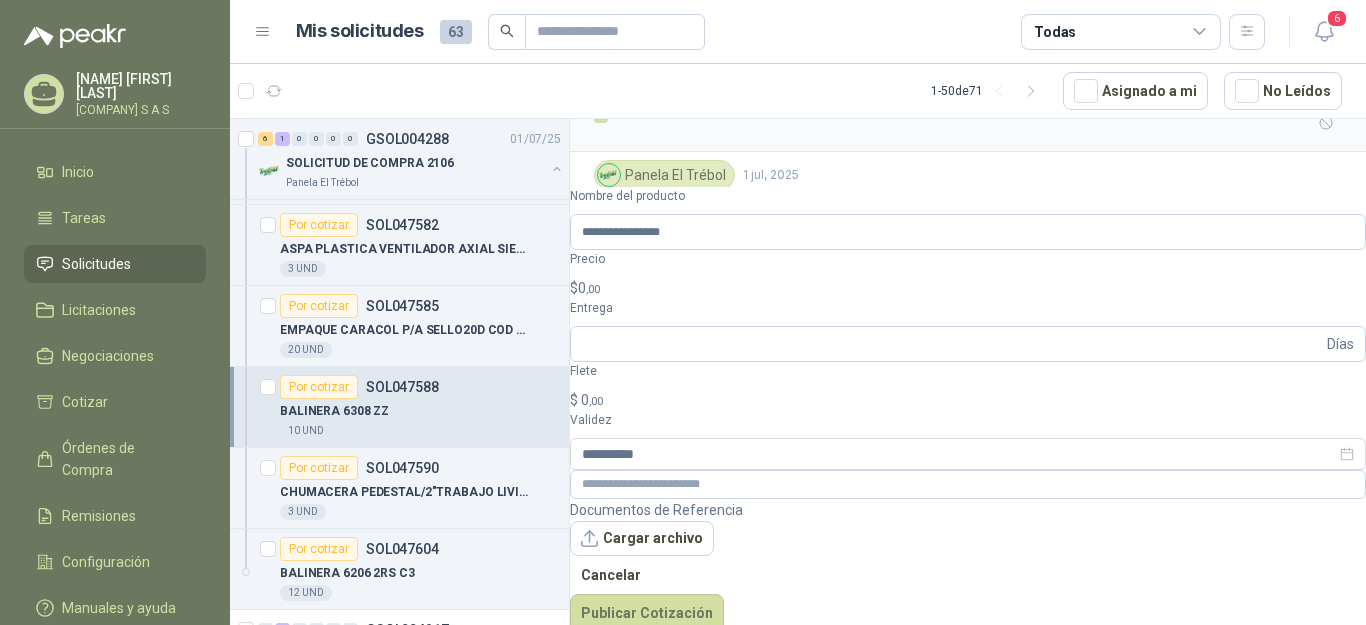 click on "$  0 ,00" at bounding box center [968, 288] 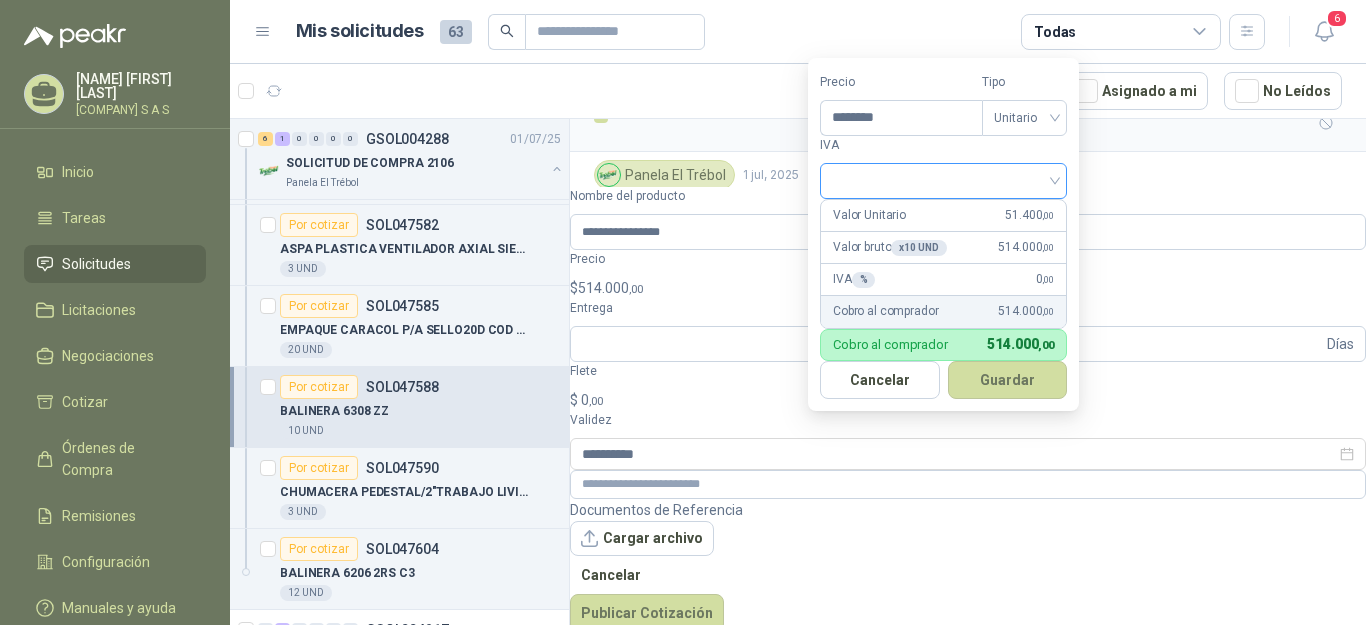 type on "********" 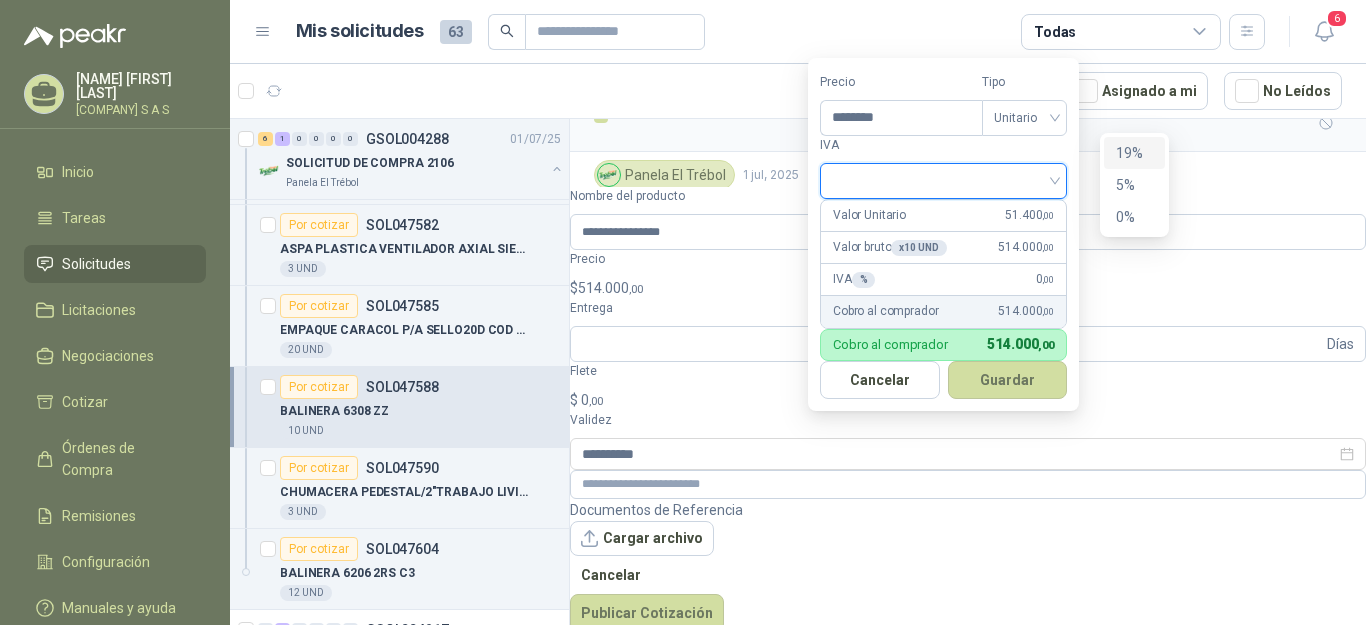 click at bounding box center [943, 179] 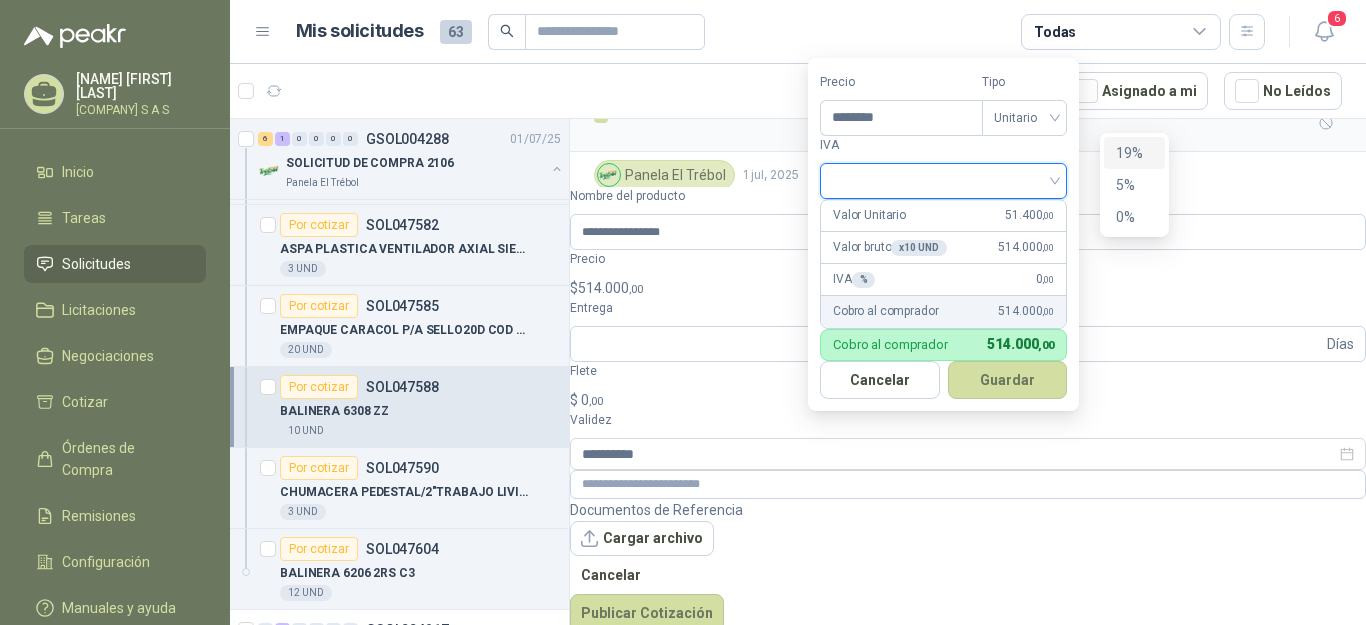click on "19%" at bounding box center [1134, 153] 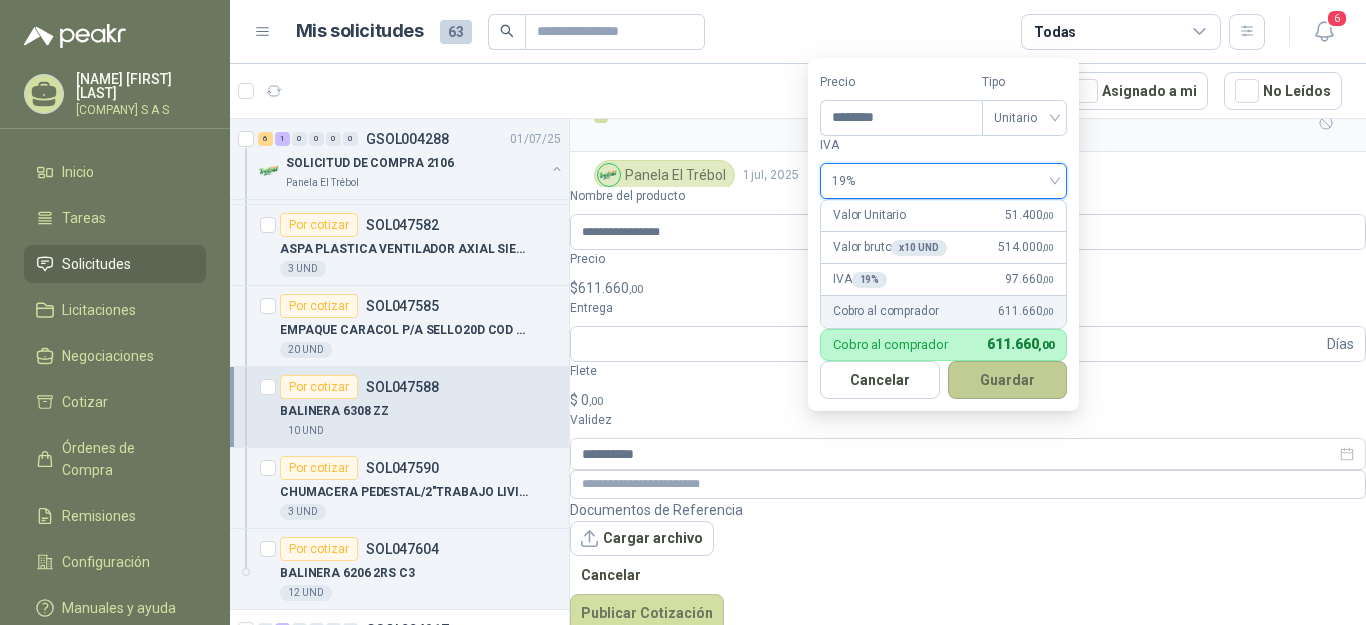 click on "Guardar" at bounding box center (1008, 380) 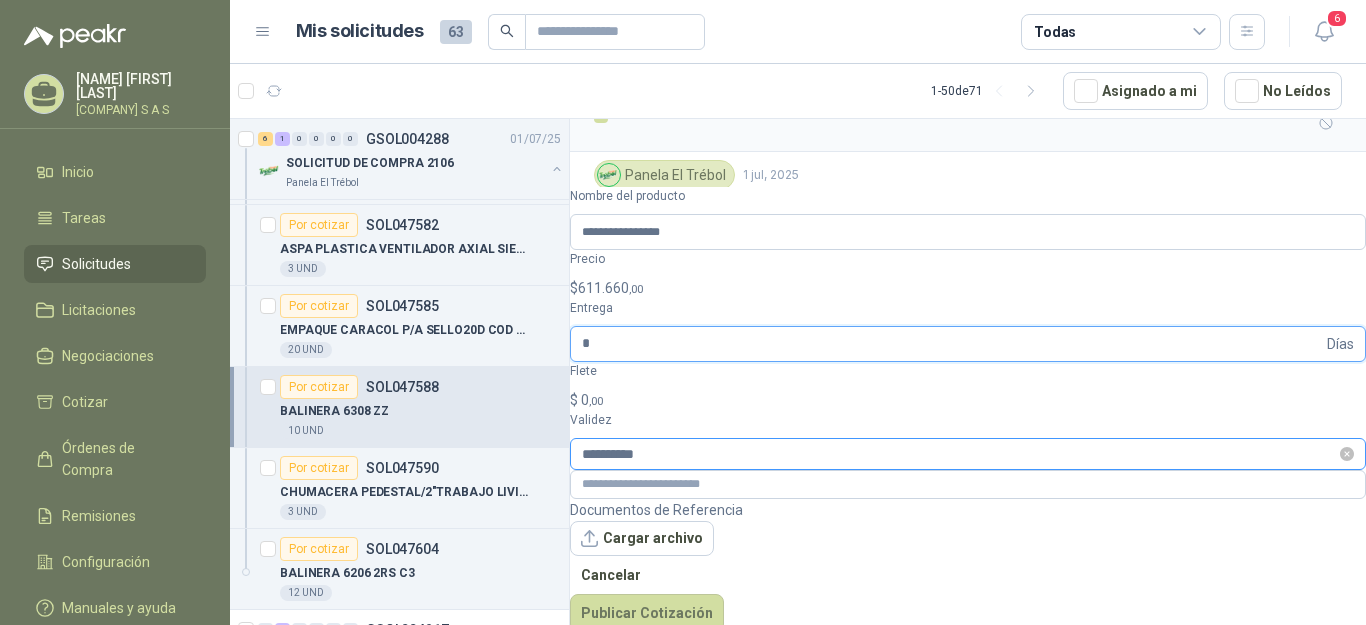 click on "**********" at bounding box center [968, 454] 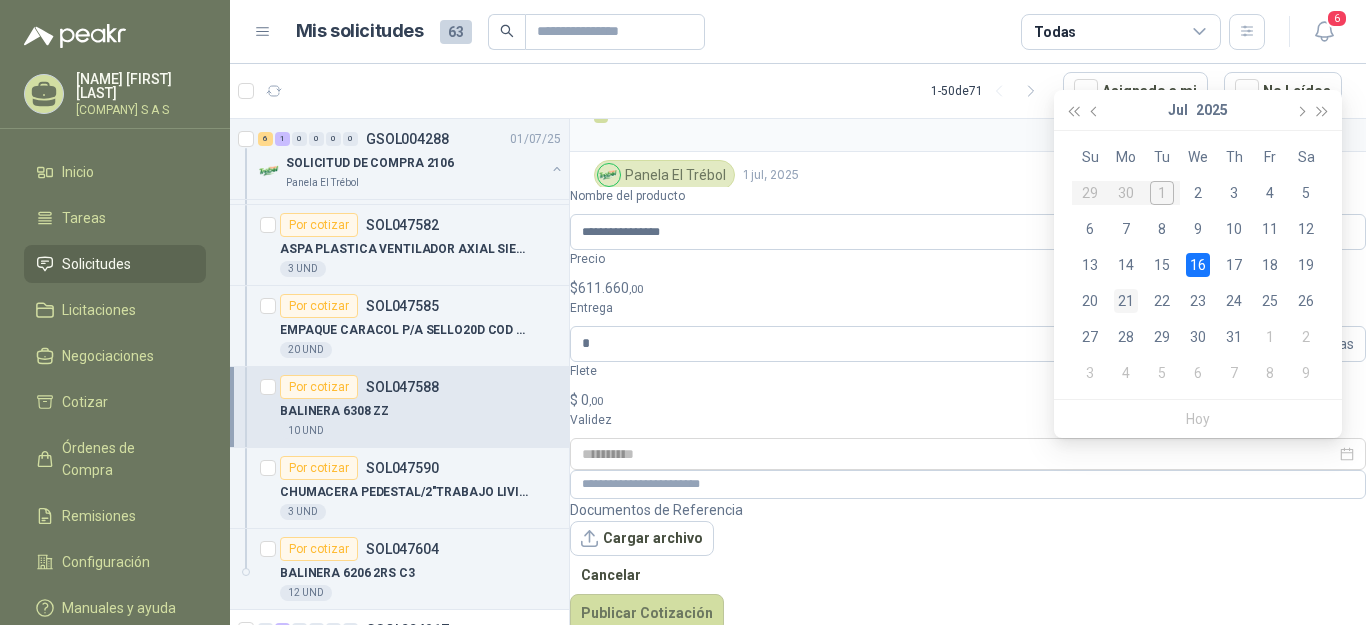 click on "21" at bounding box center (1126, 301) 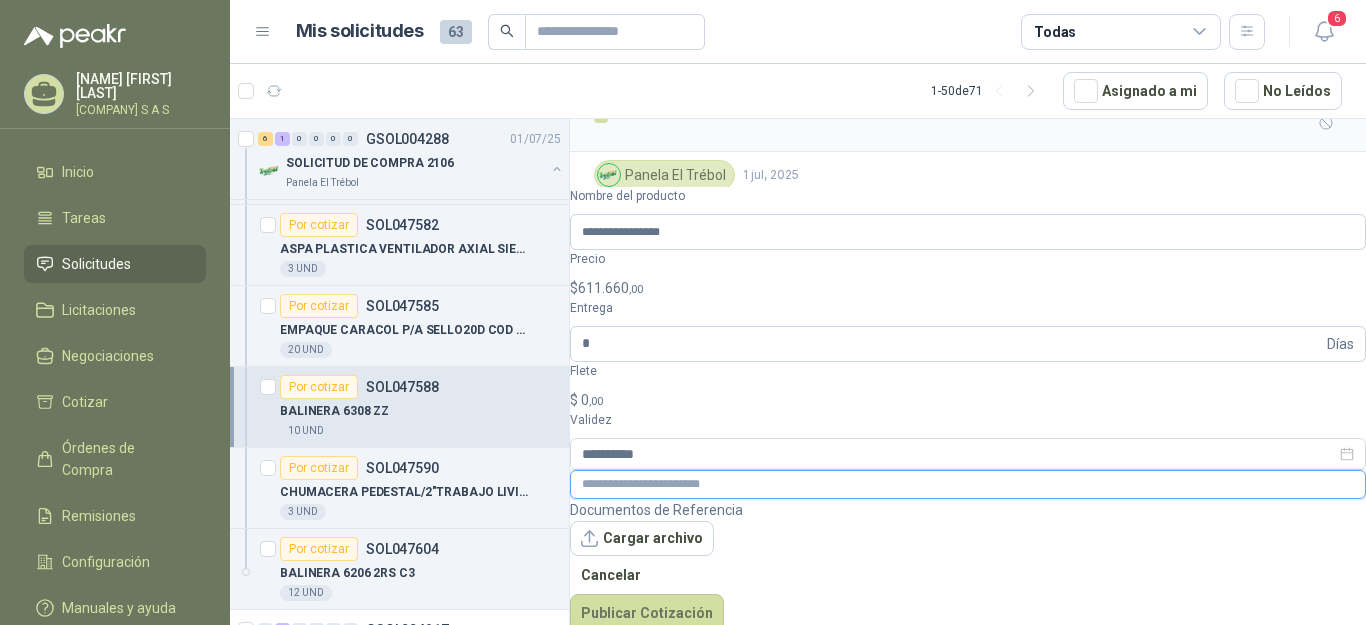 click at bounding box center (968, 484) 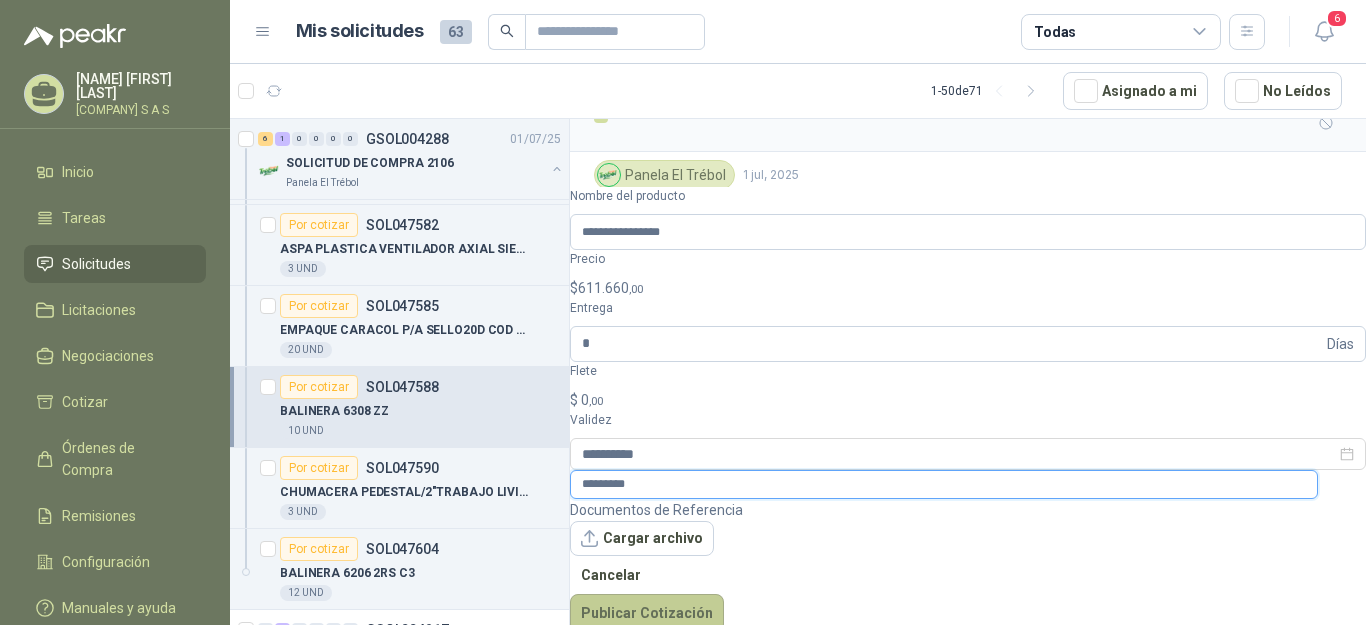 type on "*********" 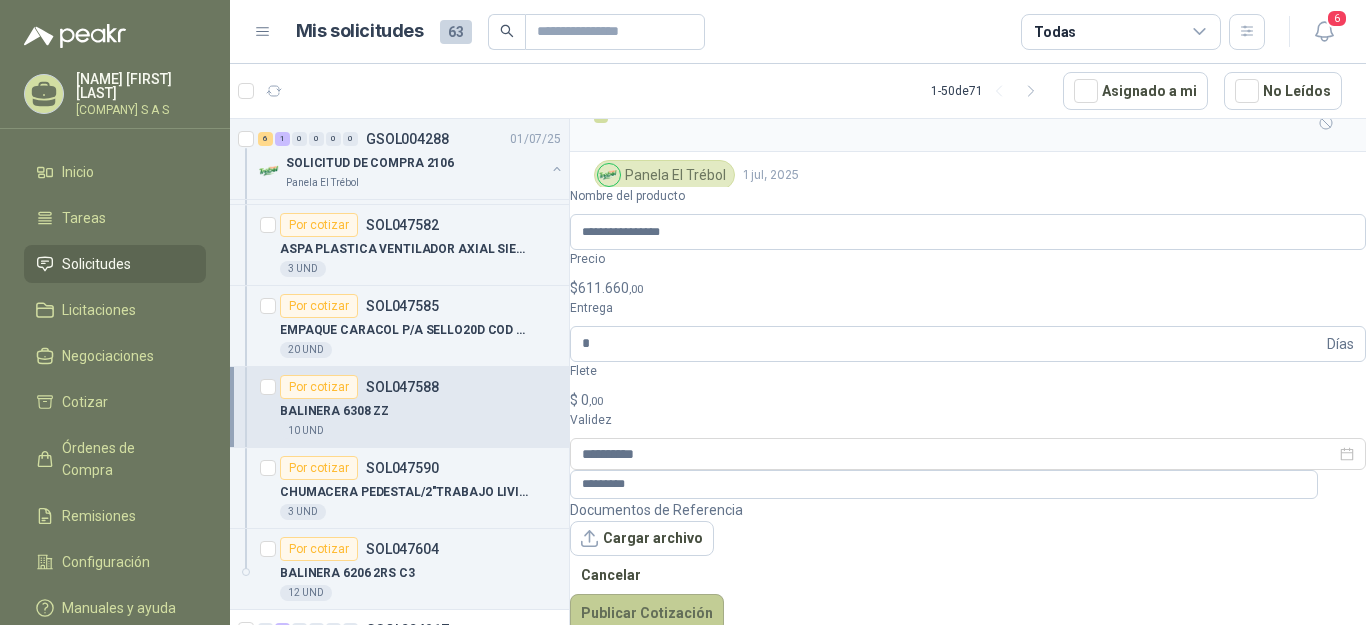 click on "Publicar Cotización" at bounding box center [647, 613] 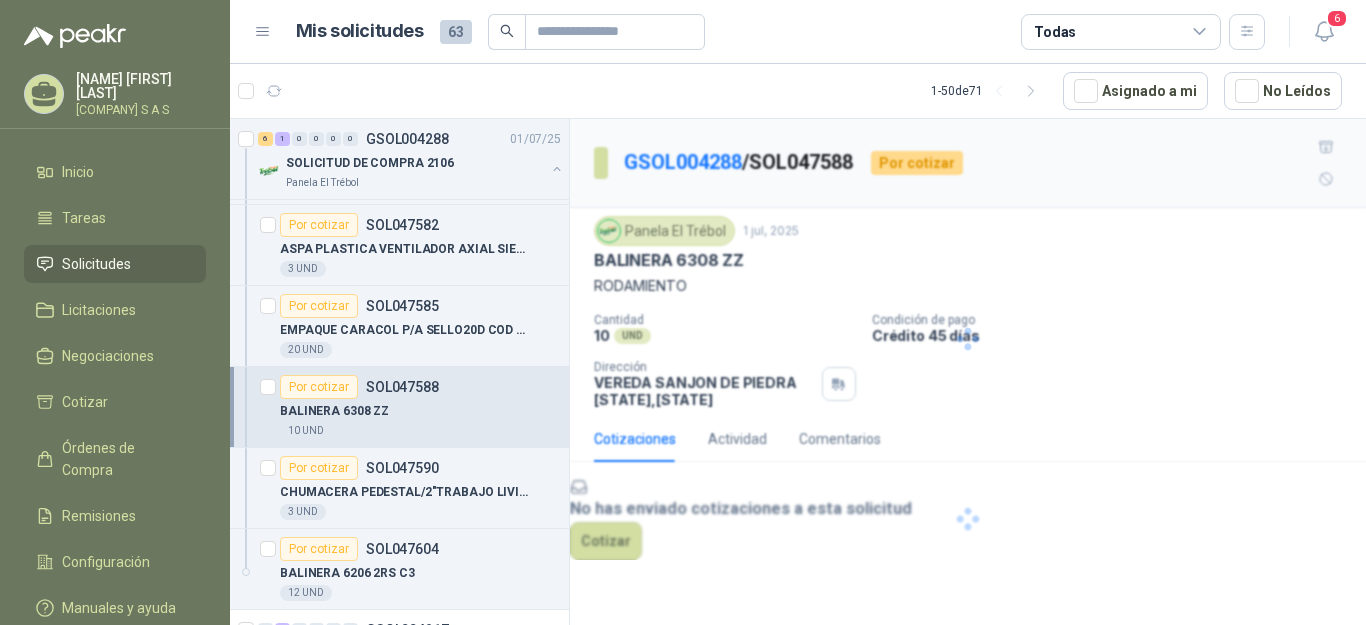 scroll, scrollTop: 0, scrollLeft: 0, axis: both 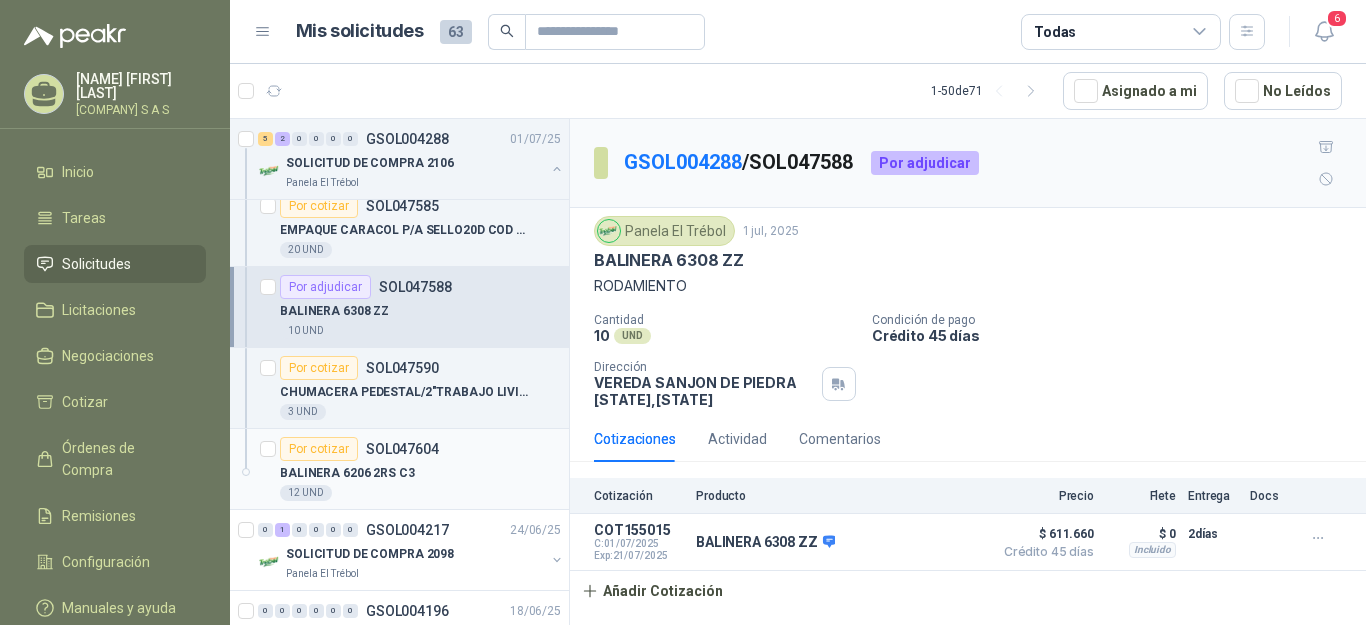 click on "BALINERA 6206 2RS C3" at bounding box center (420, 473) 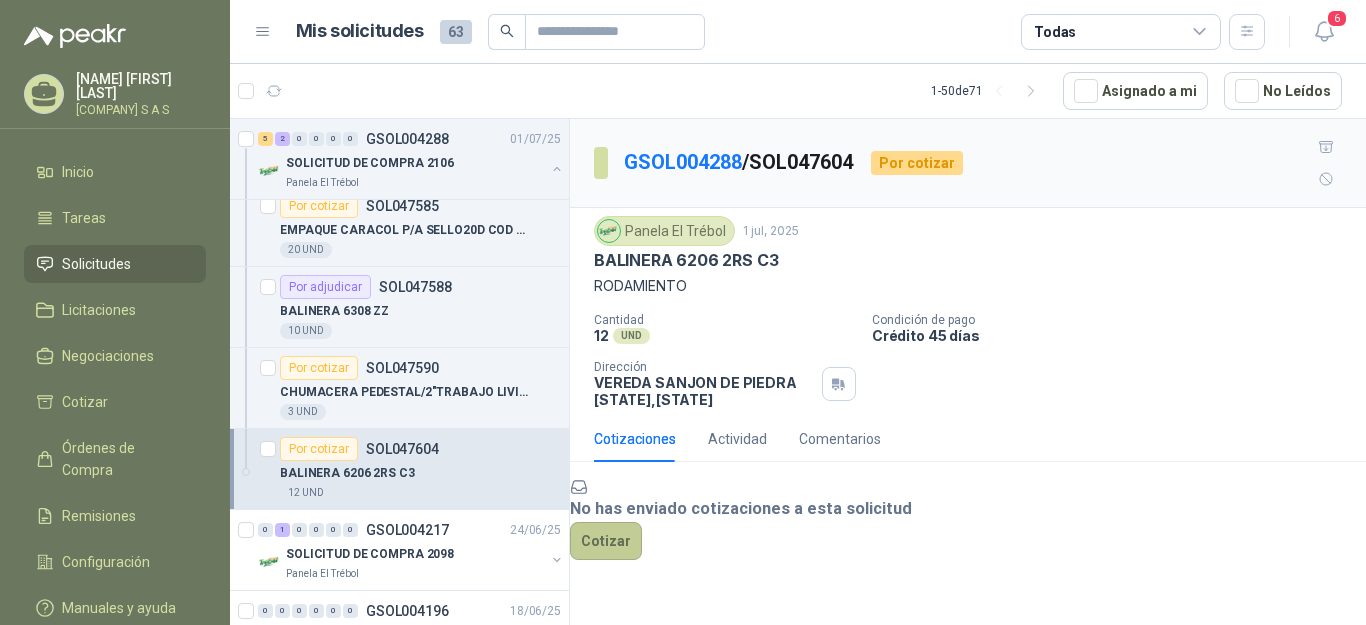 click on "Cotizar" at bounding box center [606, 541] 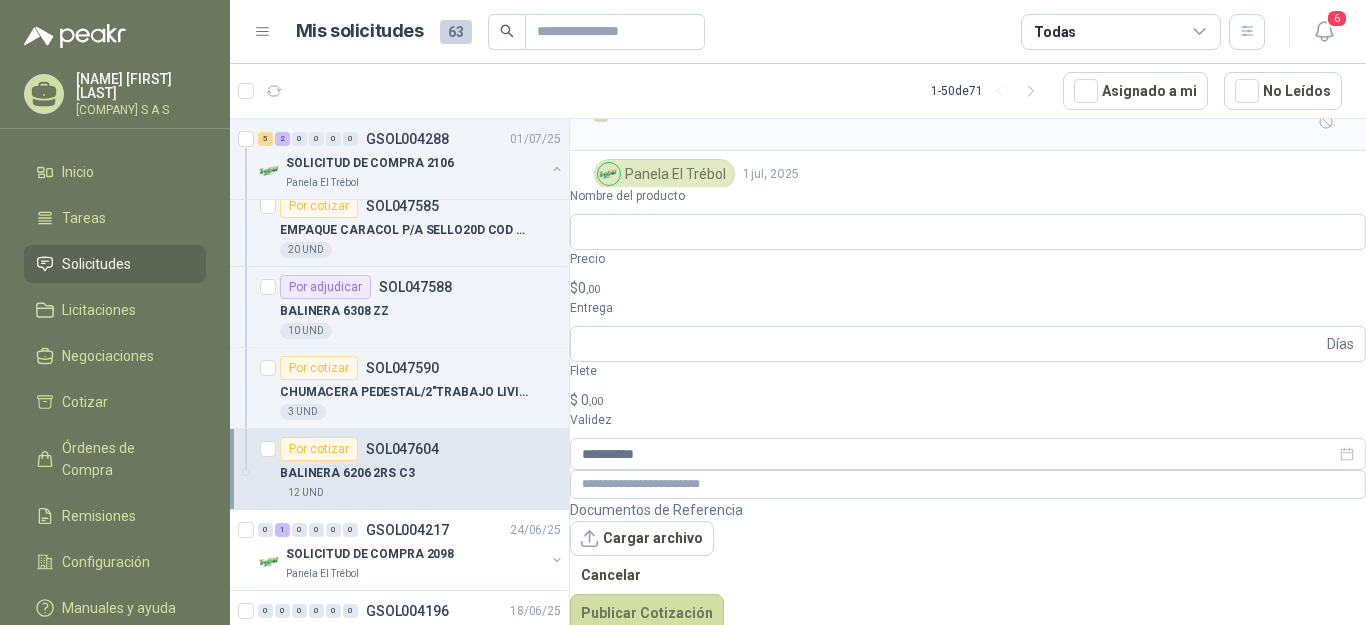 scroll, scrollTop: 56, scrollLeft: 0, axis: vertical 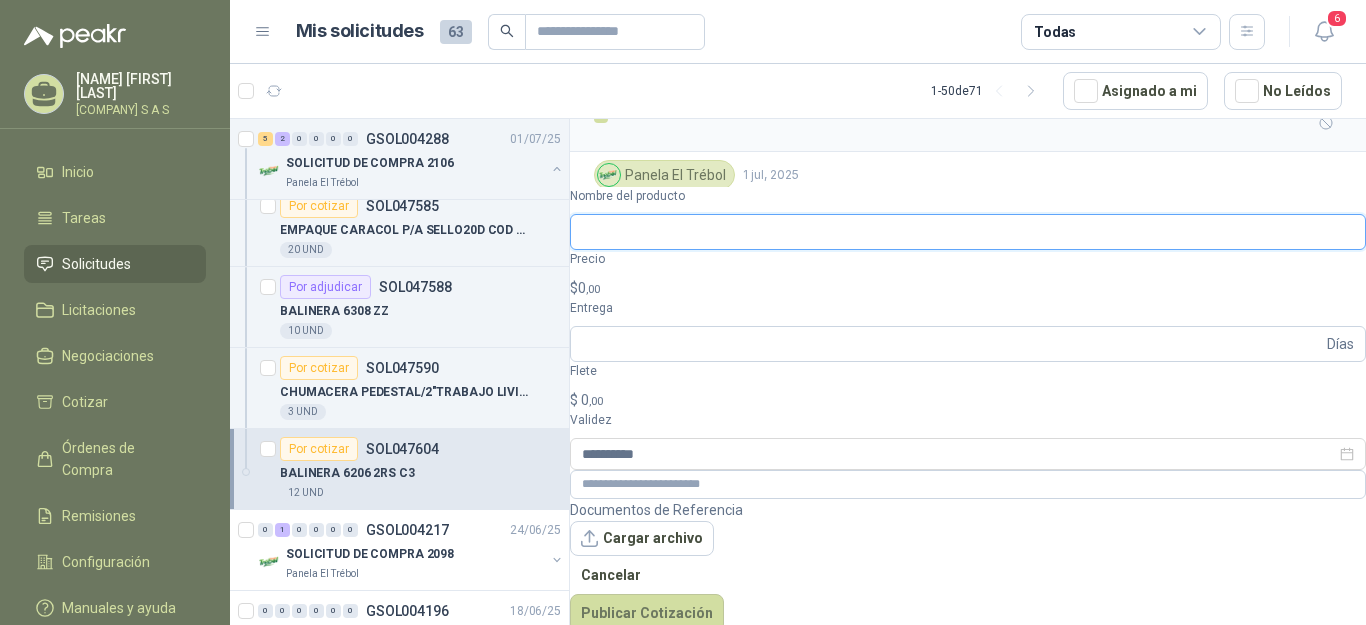 click on "Nombre del producto" at bounding box center [968, 232] 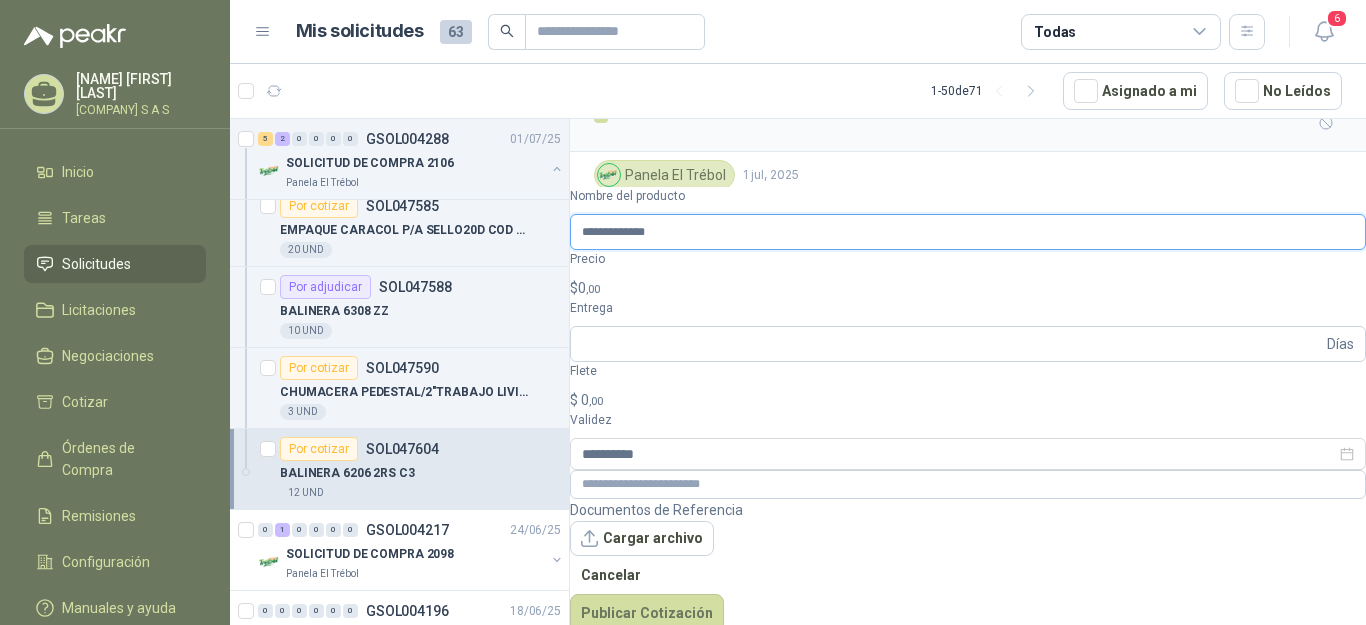 type on "**********" 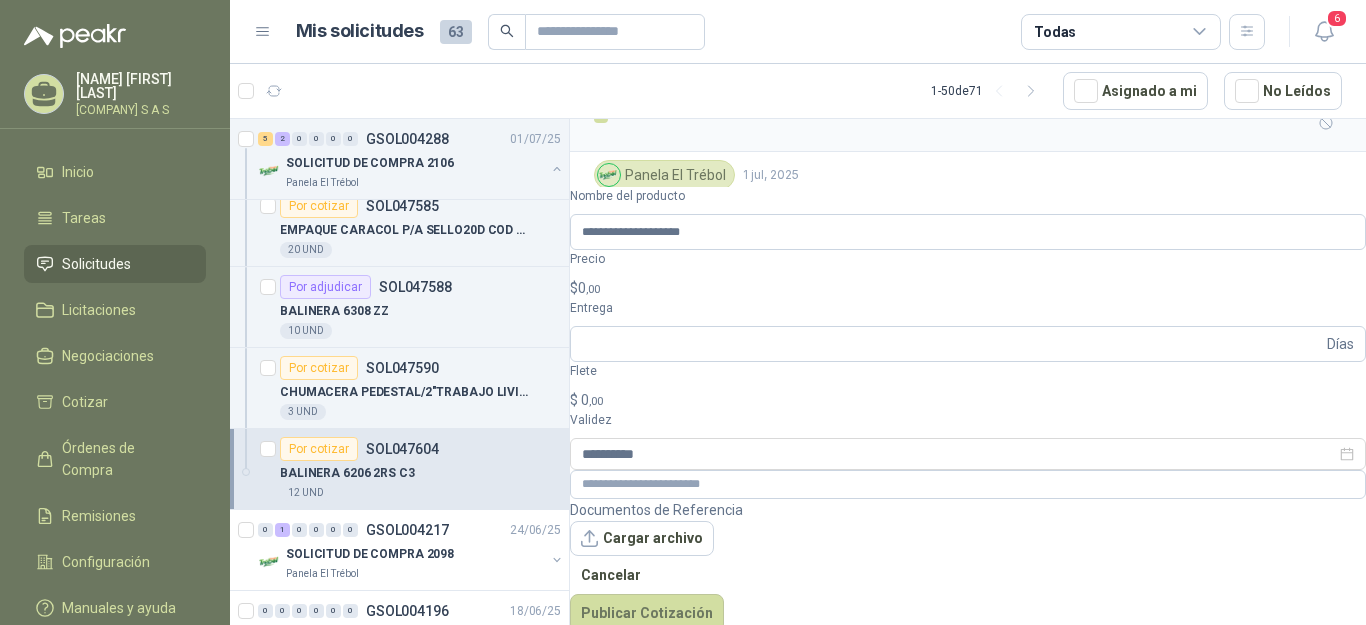 click on "$  0 ,00" at bounding box center [968, 288] 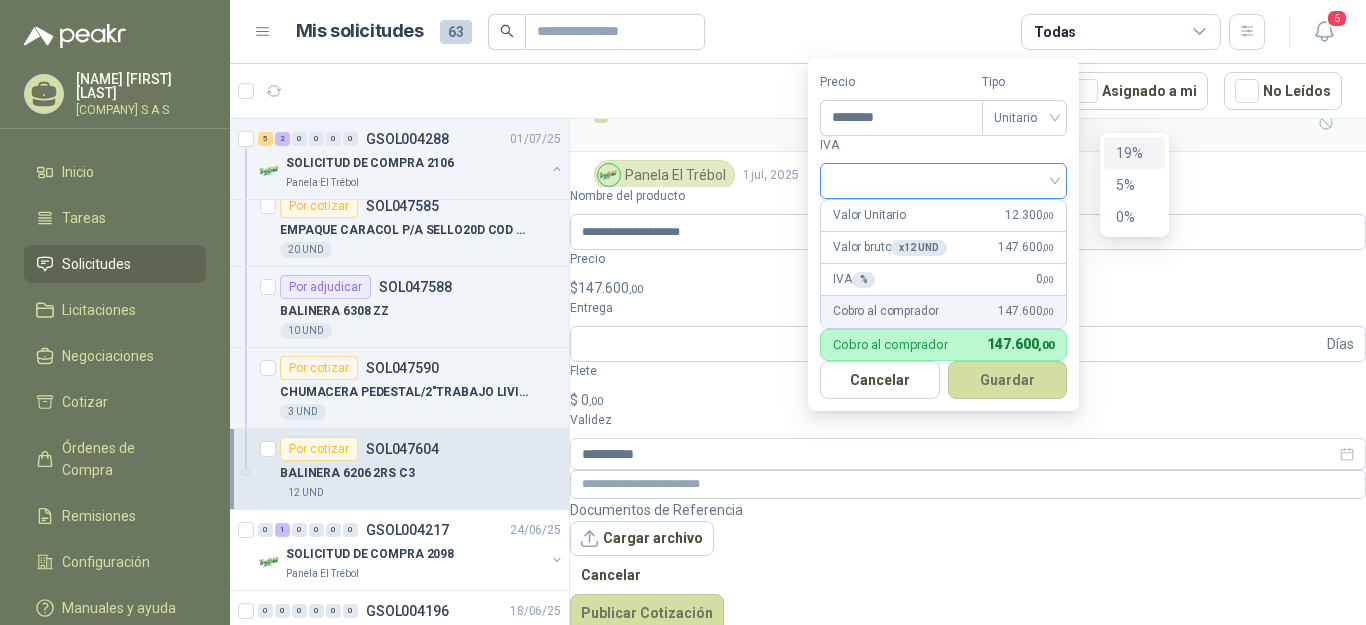 click at bounding box center [943, 181] 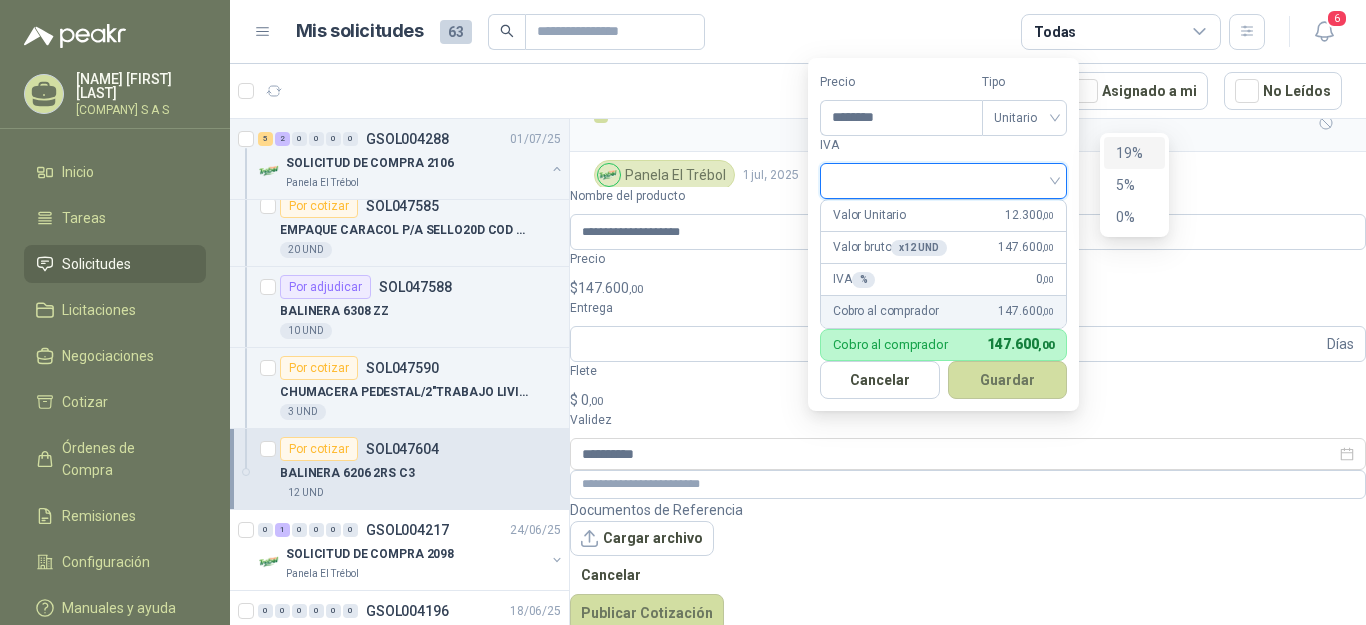 click on "19%" at bounding box center (1134, 153) 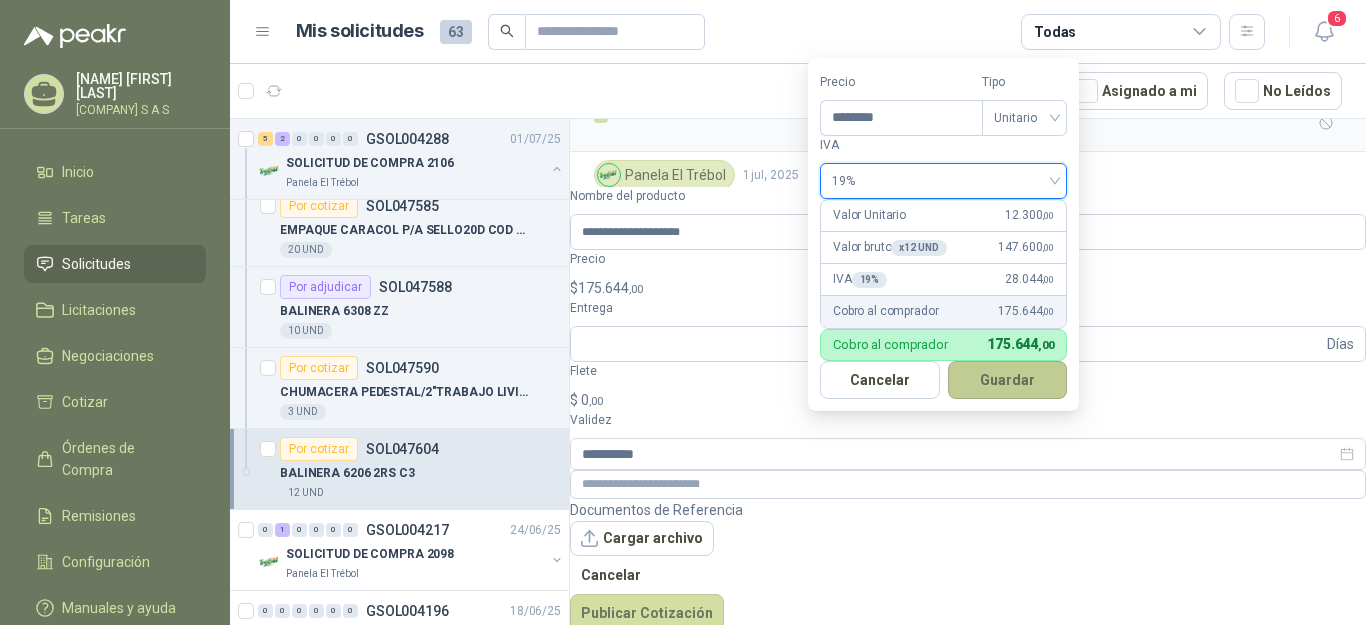 click on "Guardar" at bounding box center (1008, 380) 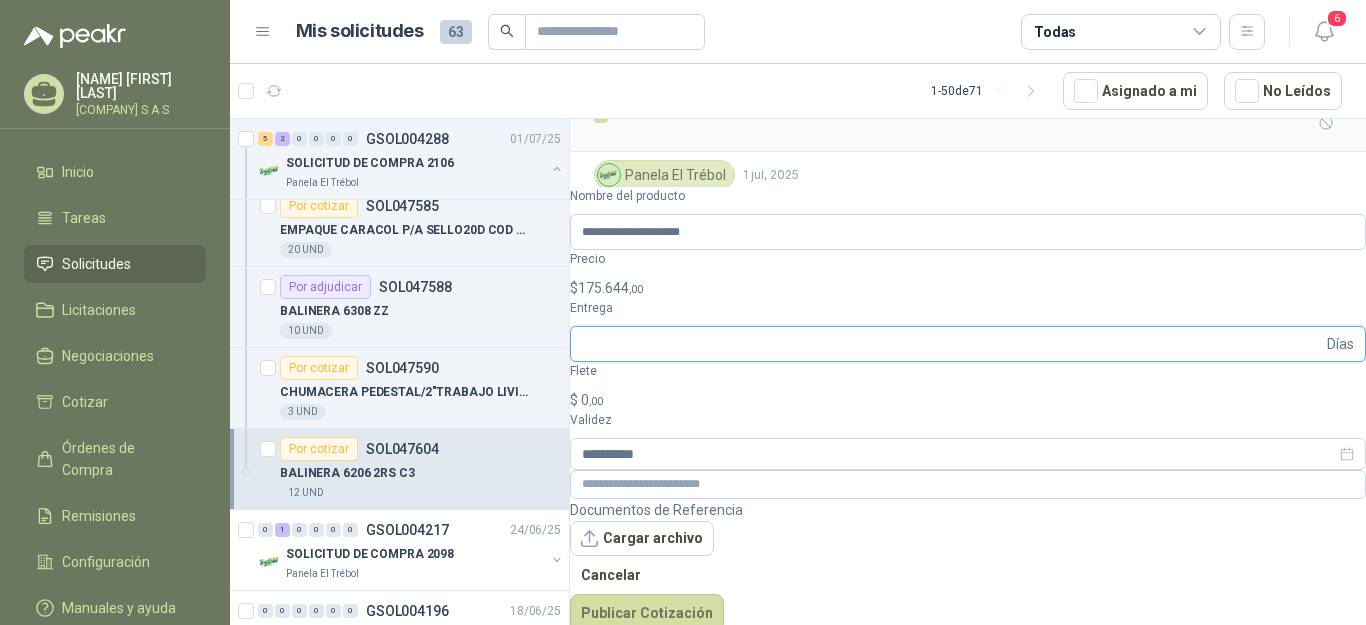 click on "Entrega" at bounding box center [952, 344] 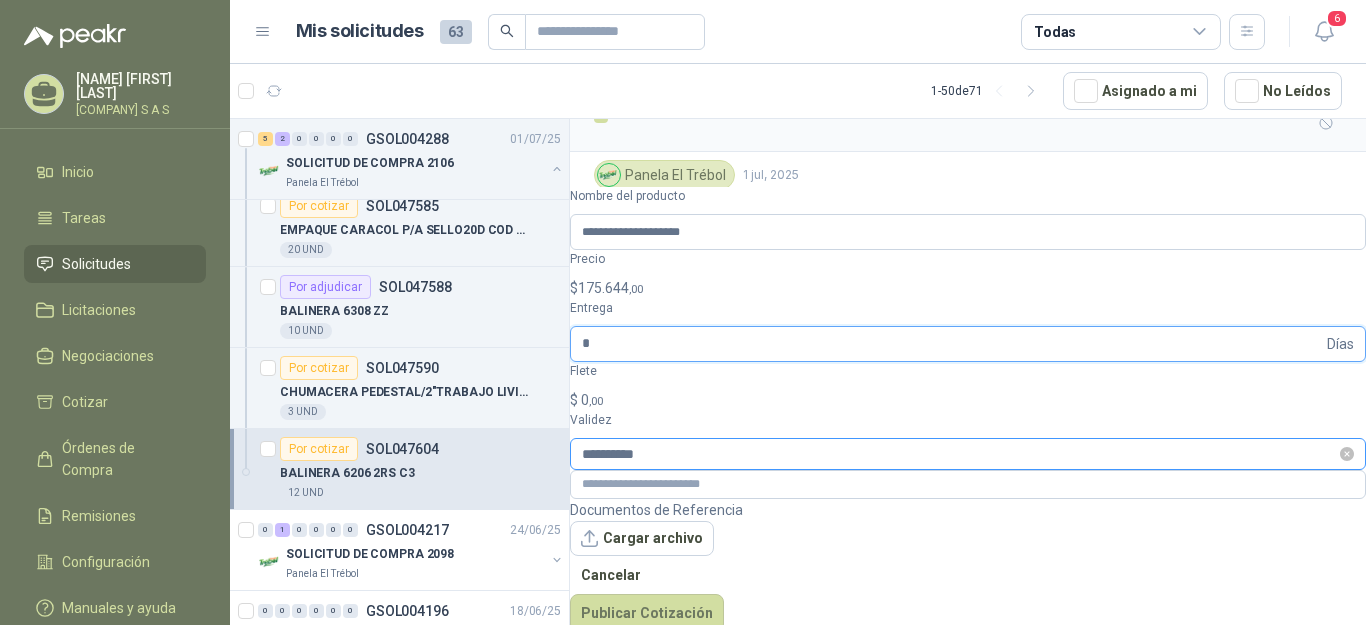 type on "*" 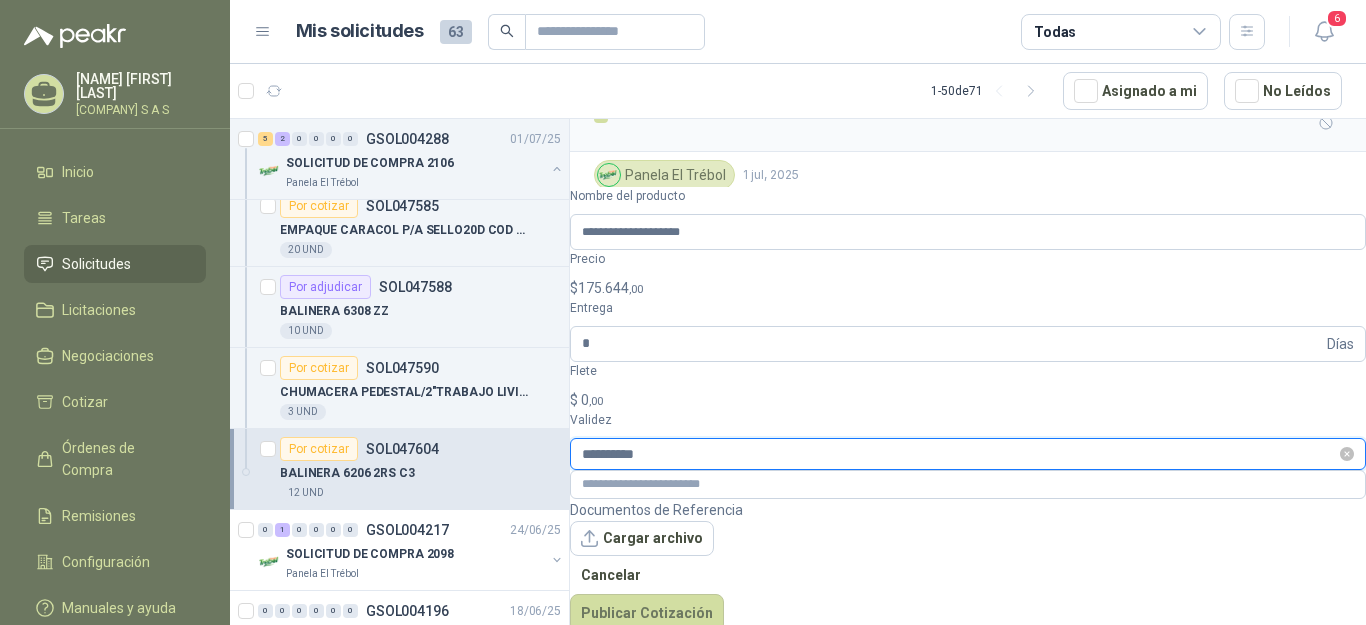click on "**********" at bounding box center [959, 454] 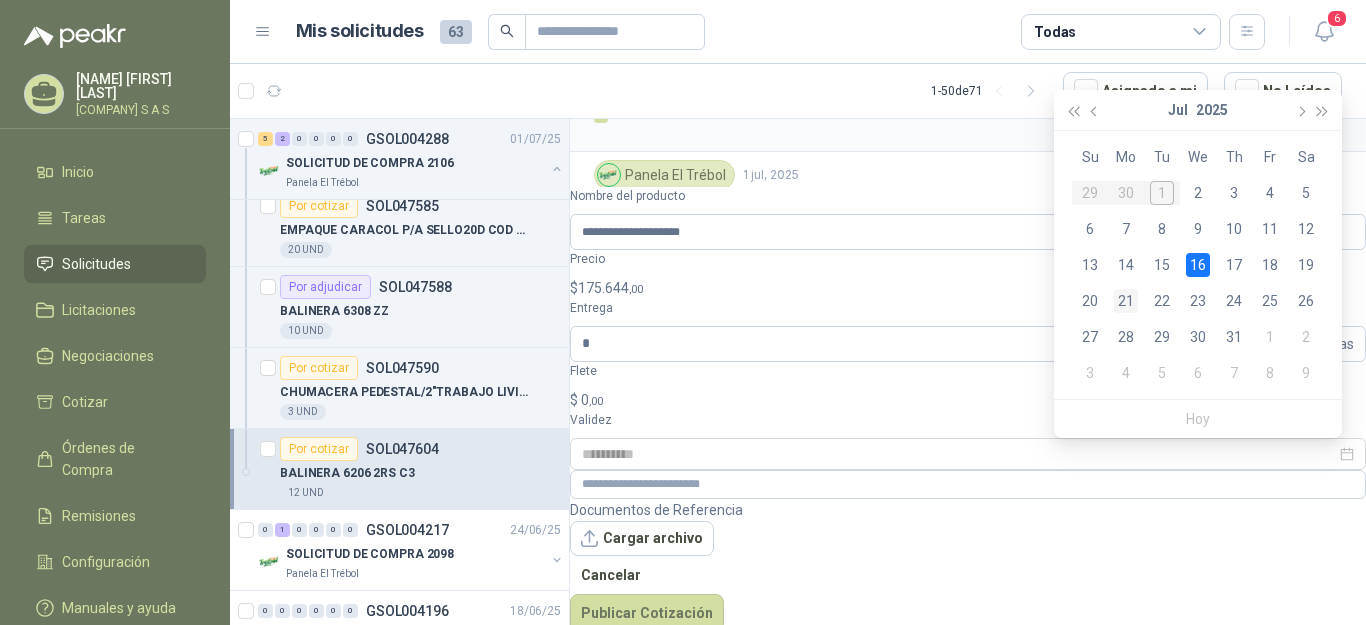 click on "21" at bounding box center [1126, 301] 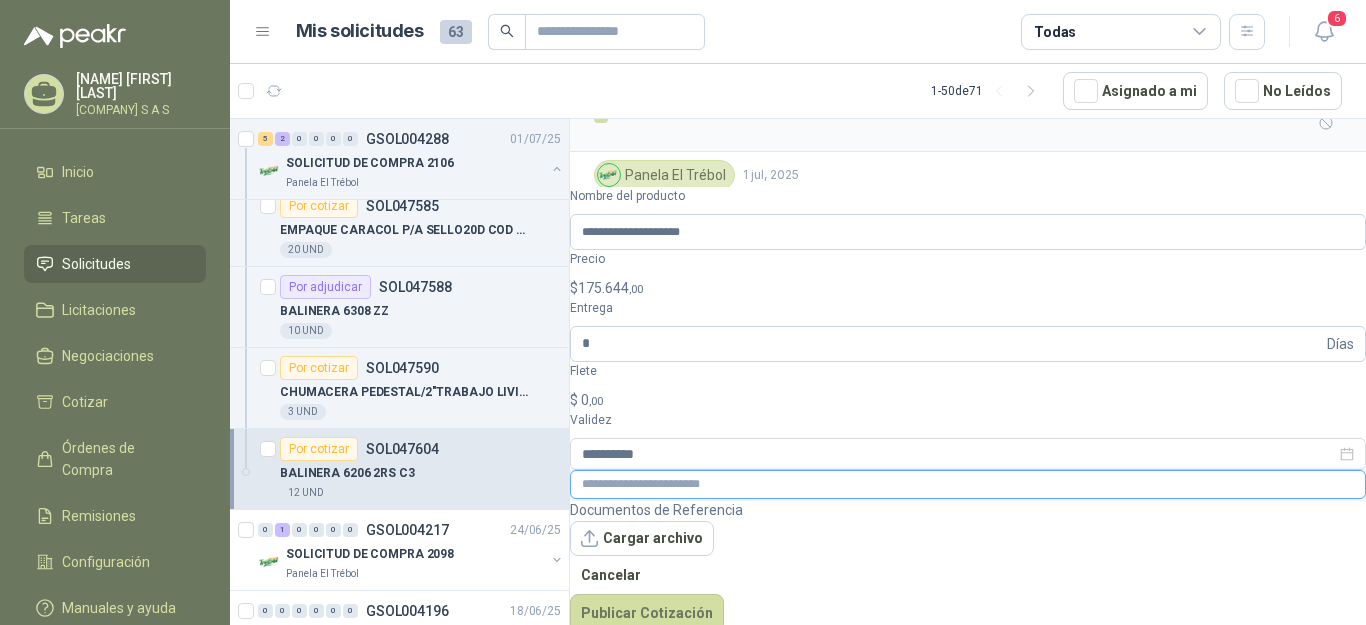 click at bounding box center (968, 484) 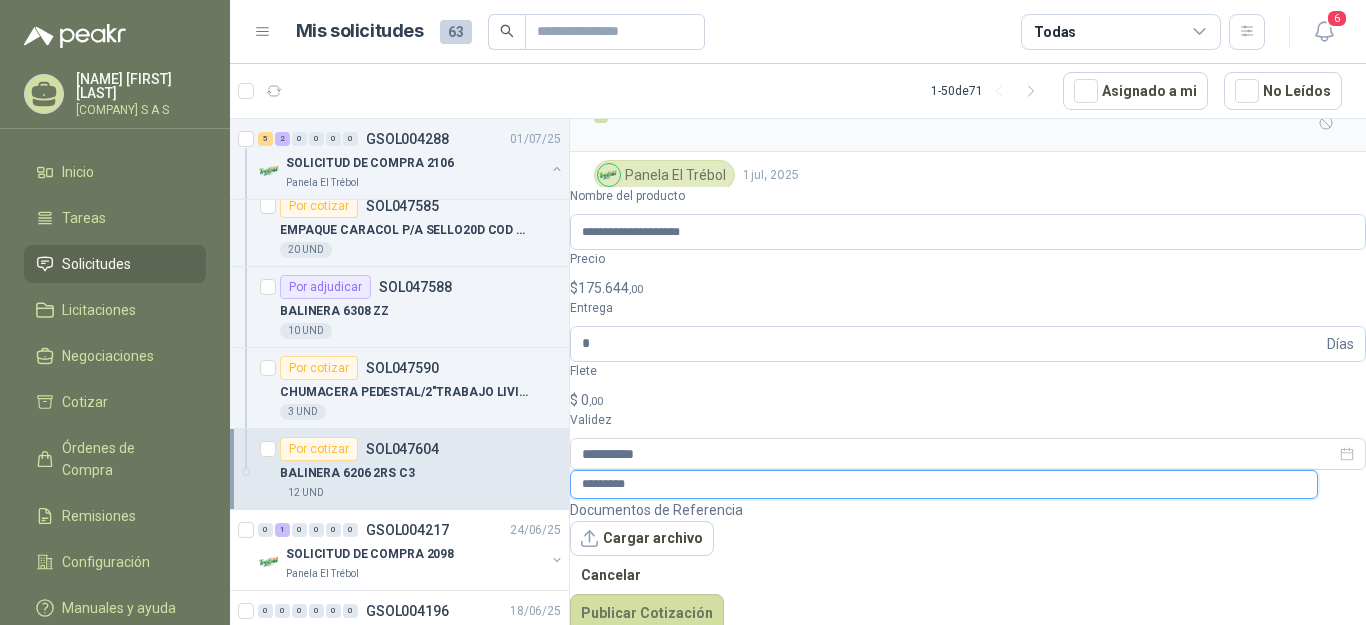 type on "*********" 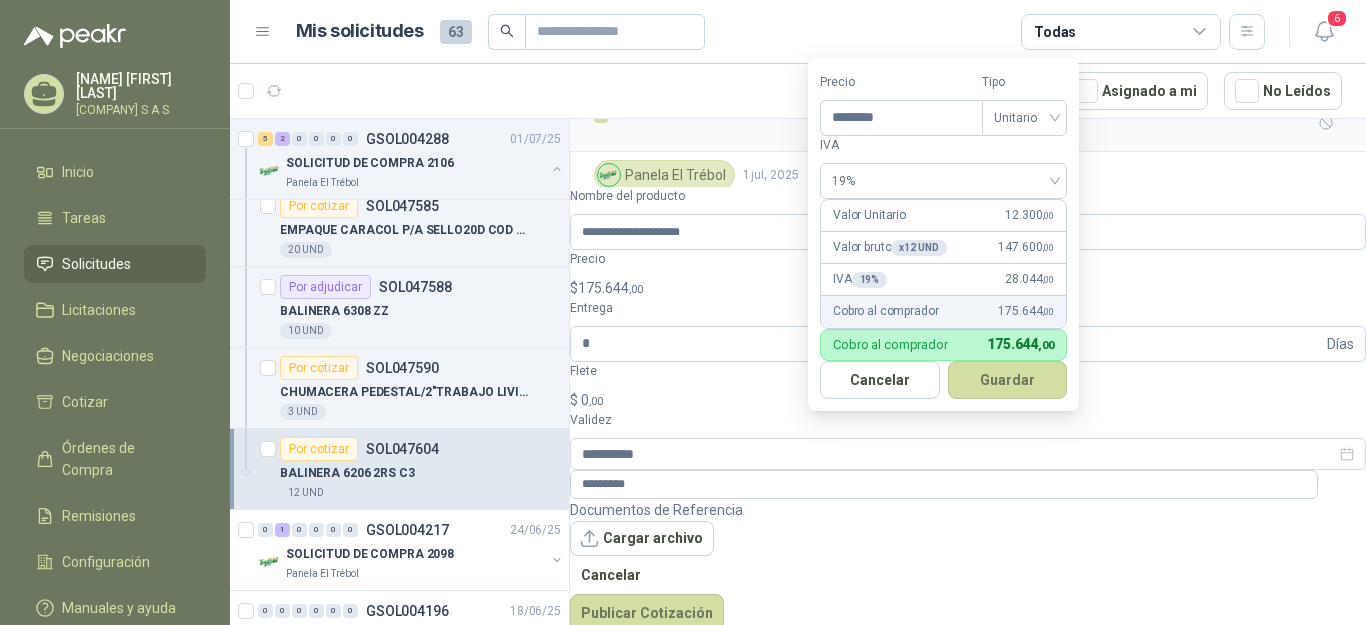click on "175.644 ,00" at bounding box center [610, 288] 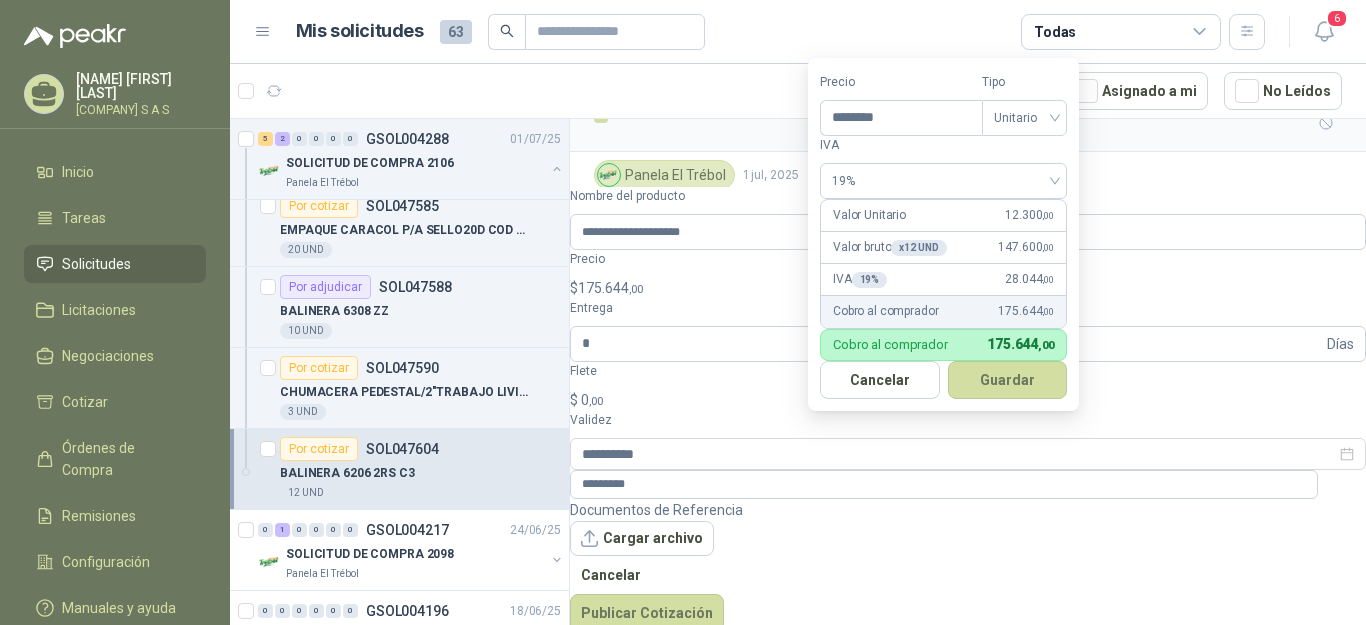 click on "Panela El Trébol 1 [MONTH], [YEAR] BALINERA 6206 2RS C3 RODAMIENTO Cantidad 12 UND Condición de pago Crédito 45 días Dirección VEREDA SANJON DE PIEDRA [STATE], [STATE]" at bounding box center [968, 256] 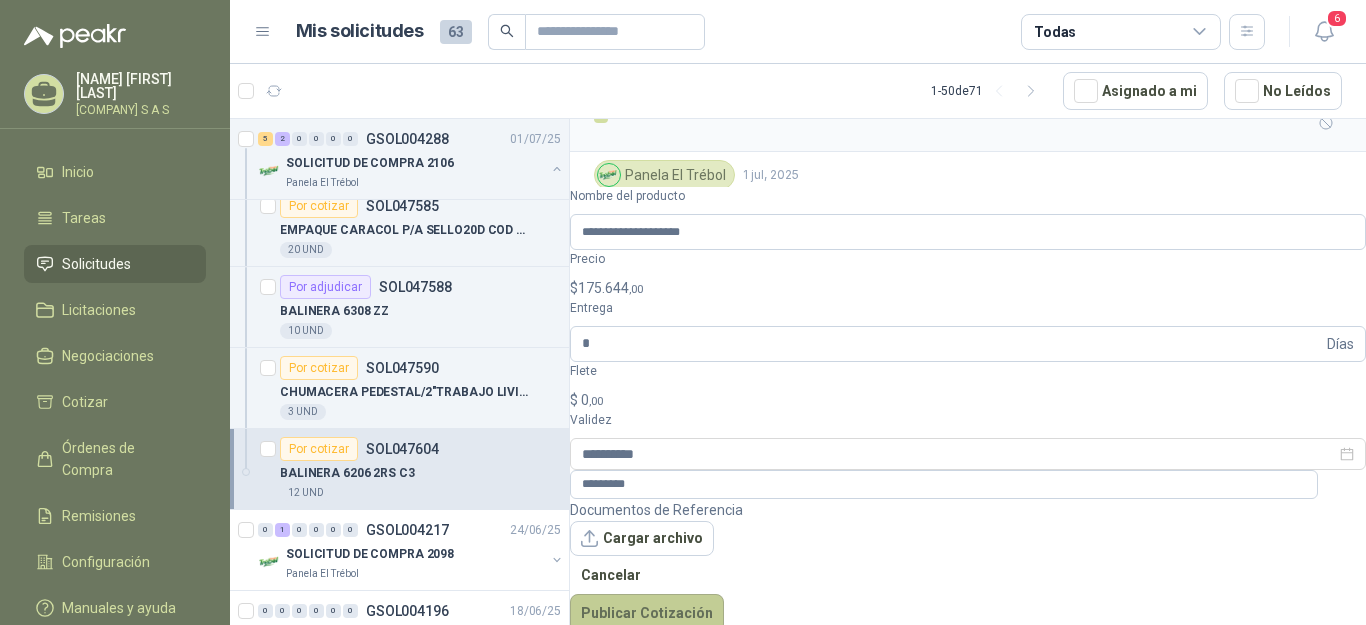 click on "Publicar Cotización" at bounding box center (647, 613) 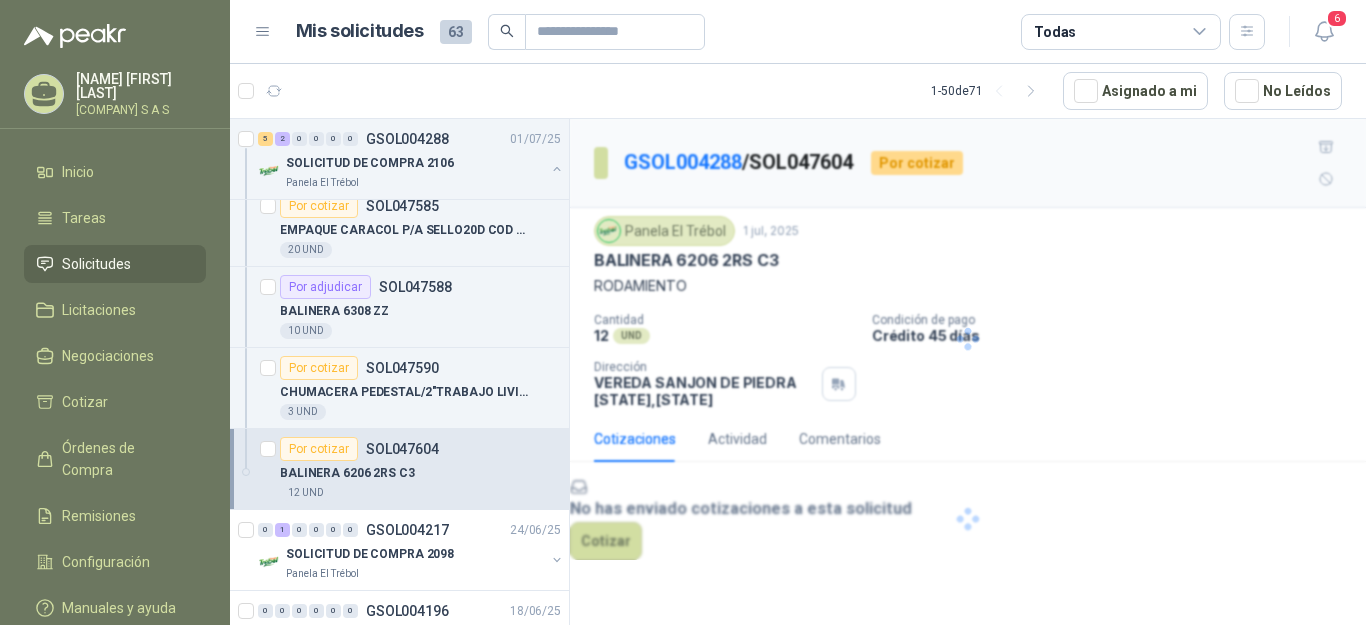 scroll, scrollTop: 0, scrollLeft: 0, axis: both 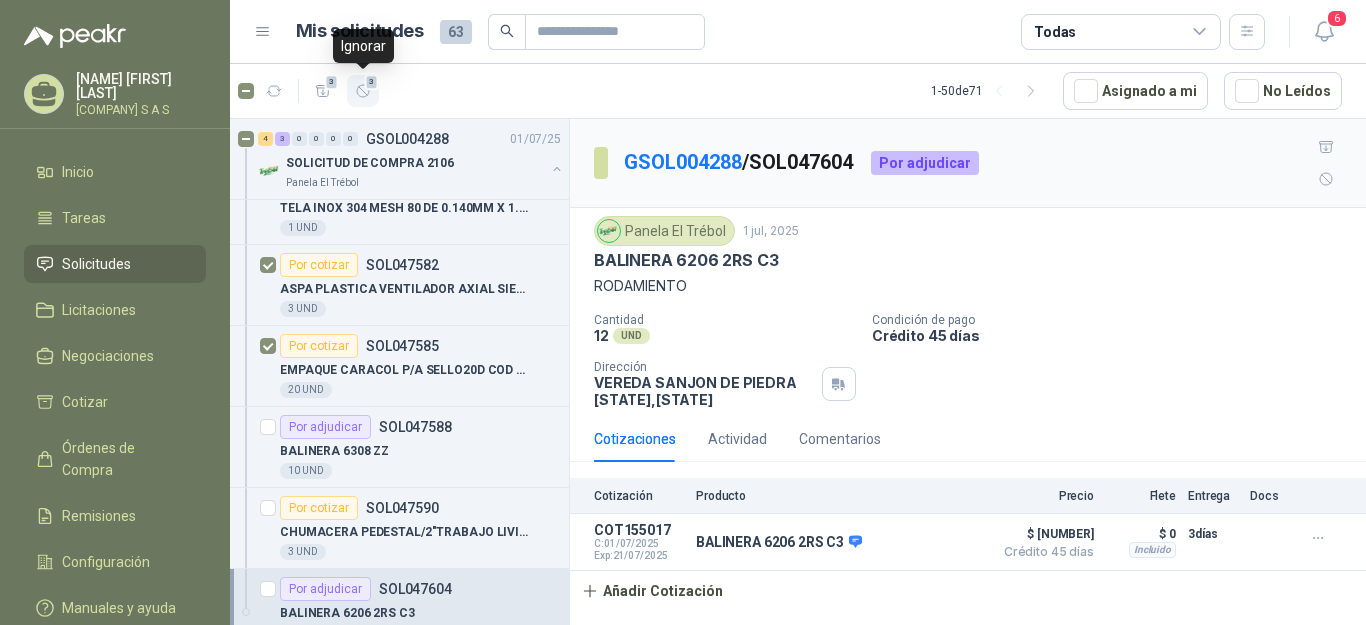 click at bounding box center [363, 91] 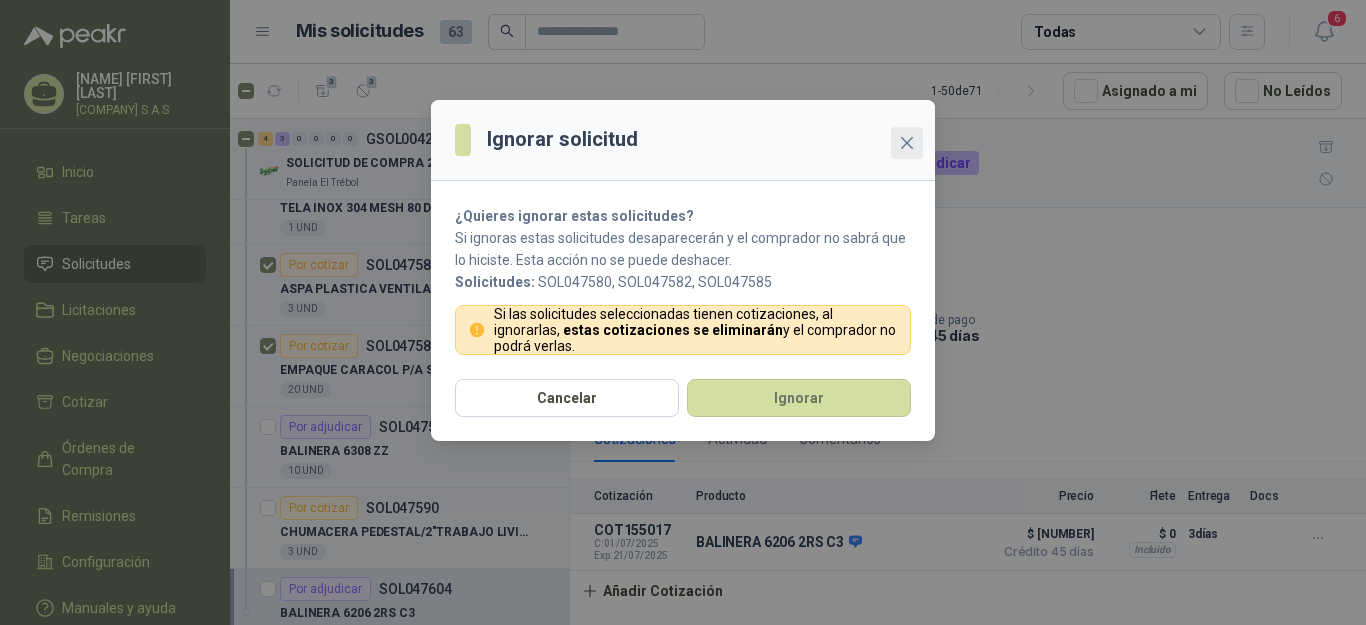 click at bounding box center [907, 143] 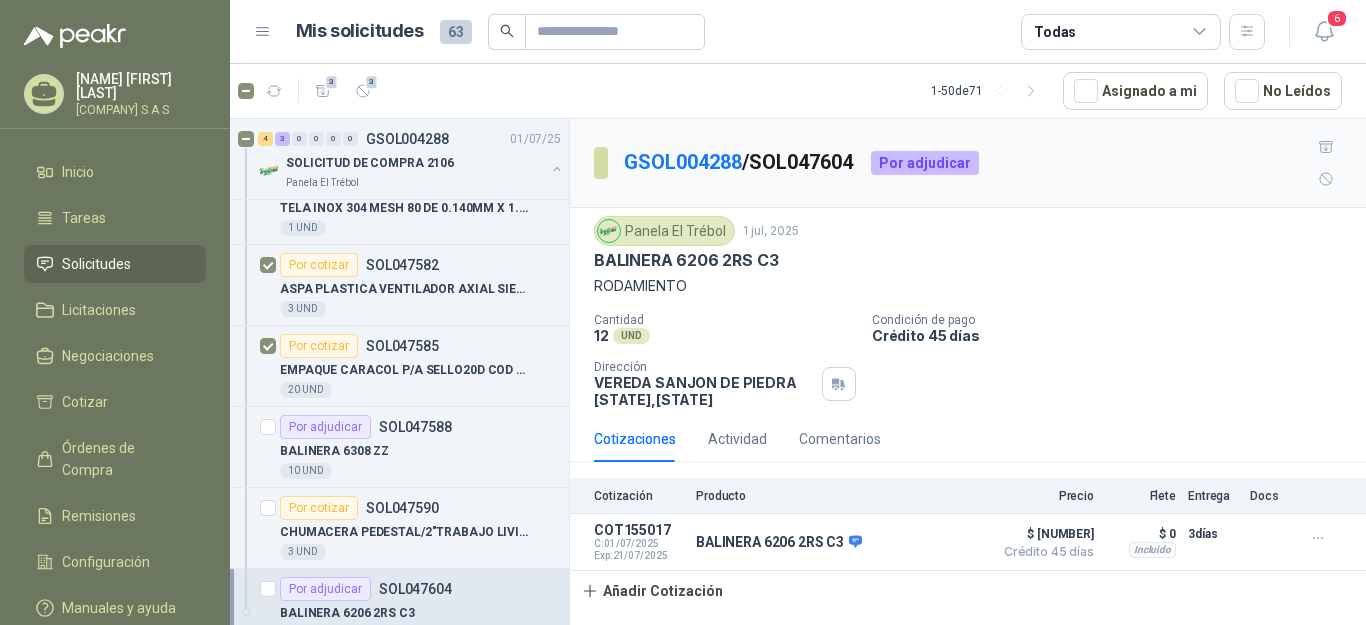 click on "BALINERA 6206 2RS C3" at bounding box center [968, 260] 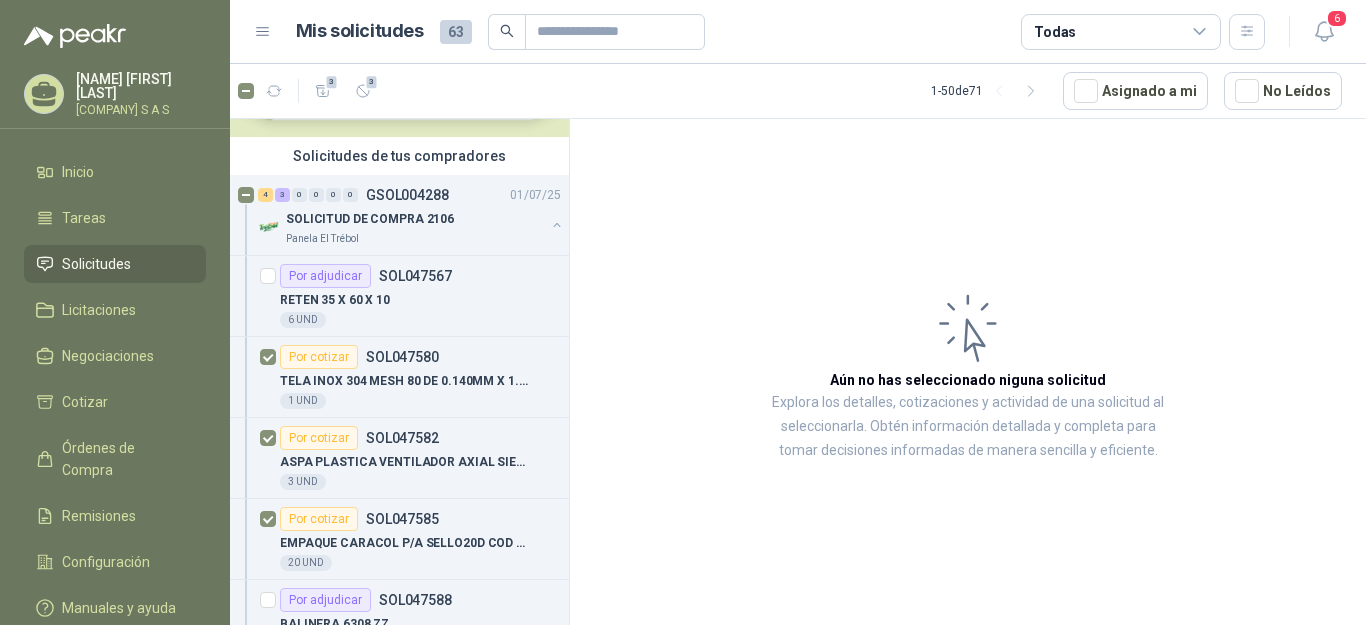 scroll, scrollTop: 0, scrollLeft: 0, axis: both 